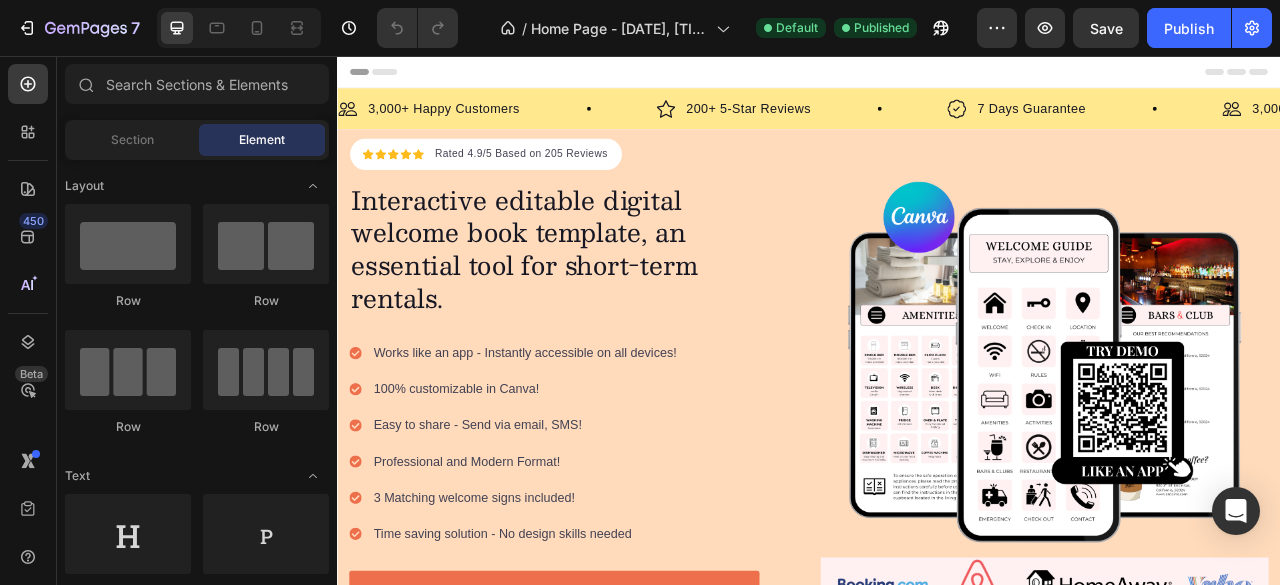 scroll, scrollTop: 0, scrollLeft: 0, axis: both 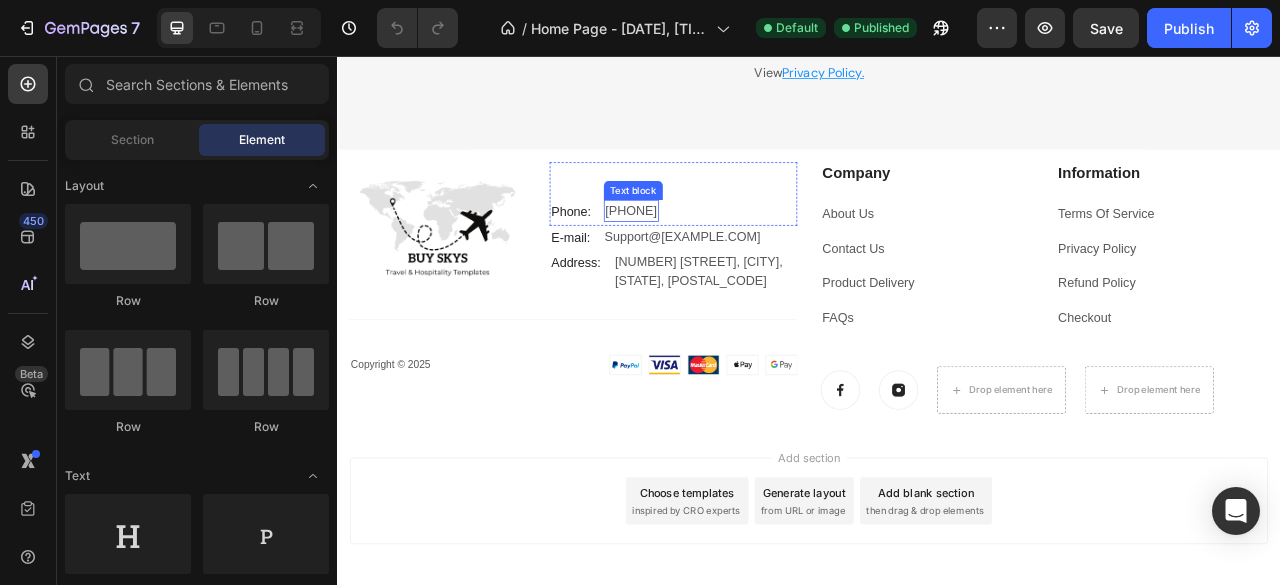 click on "[PHONE]" at bounding box center (711, 253) 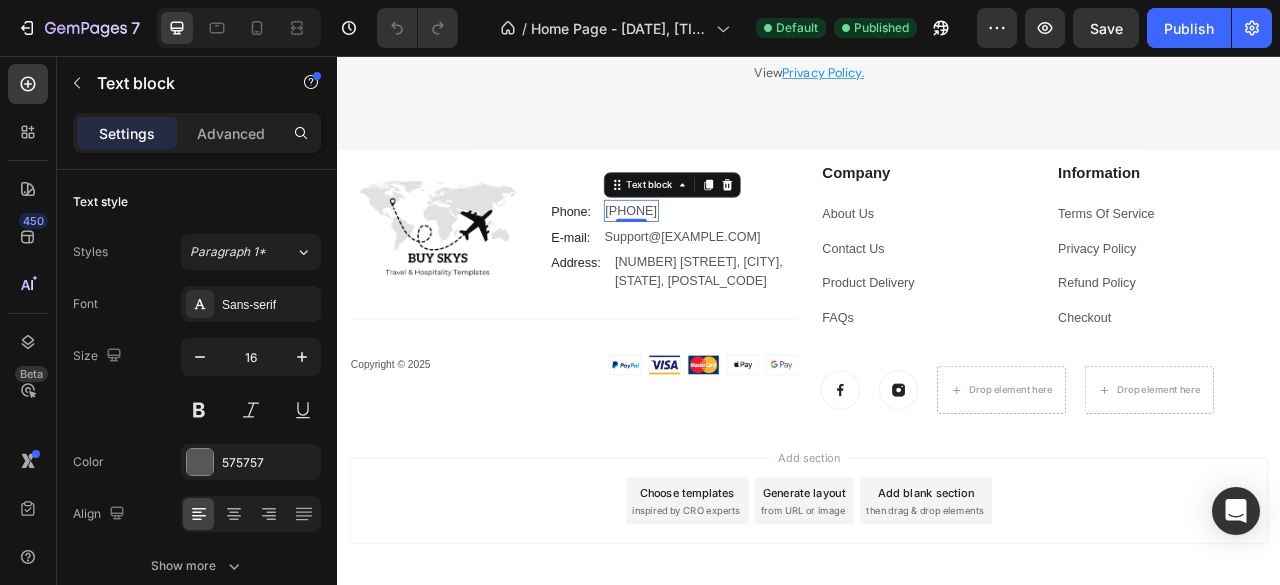 click on "[PHONE]" at bounding box center (711, 253) 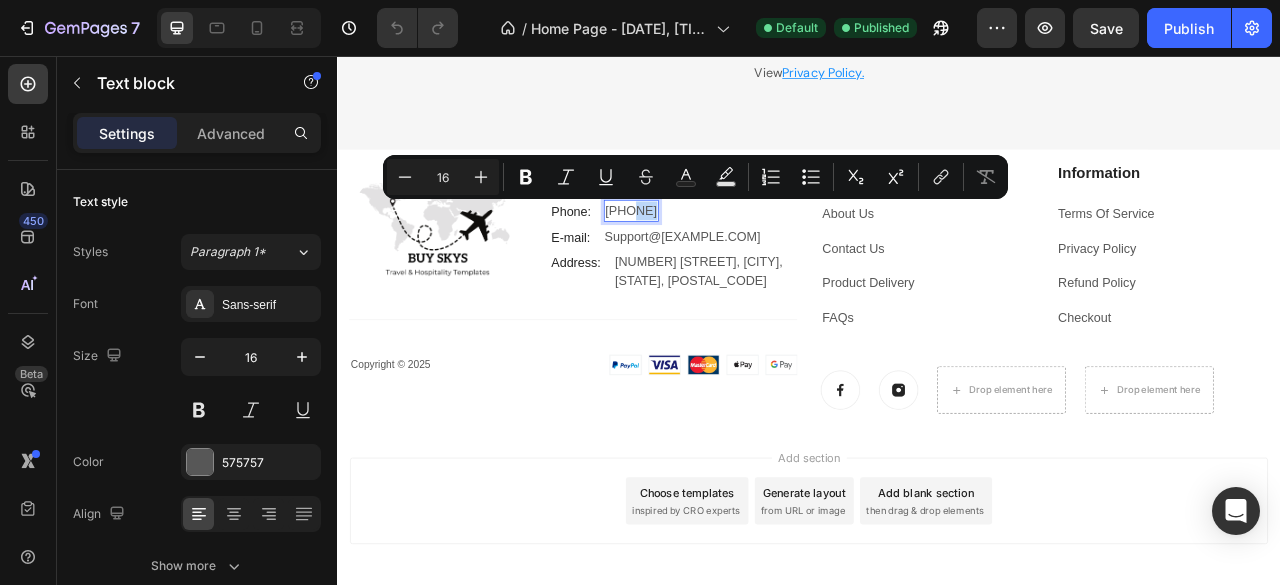 click on "[PHONE]" at bounding box center (711, 253) 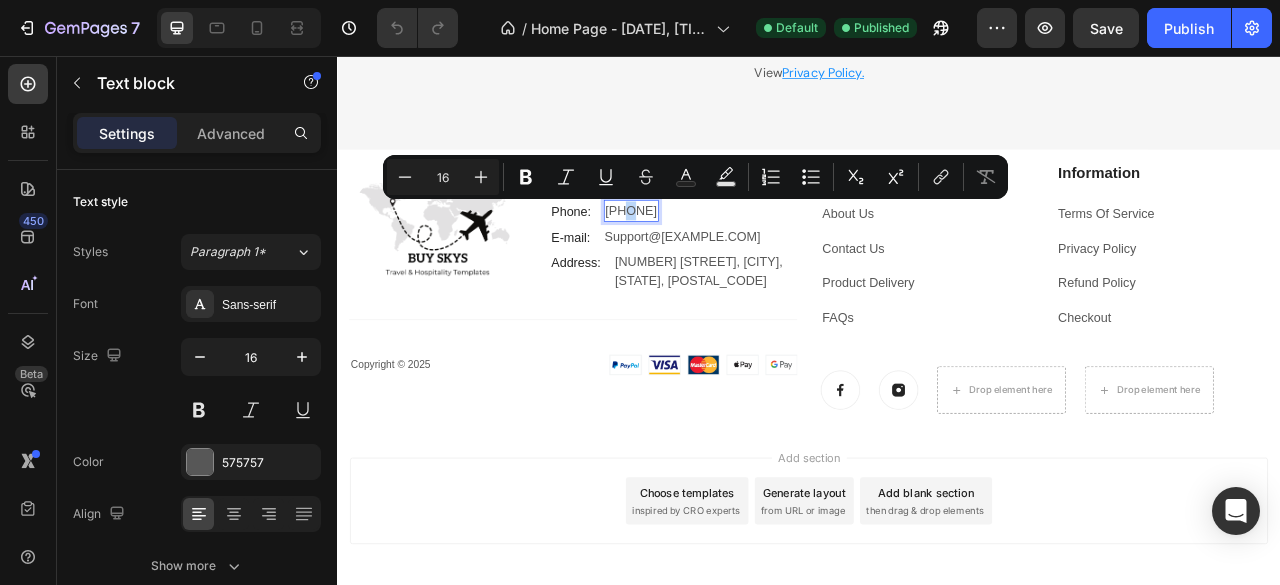 click on "[PHONE]" at bounding box center (711, 253) 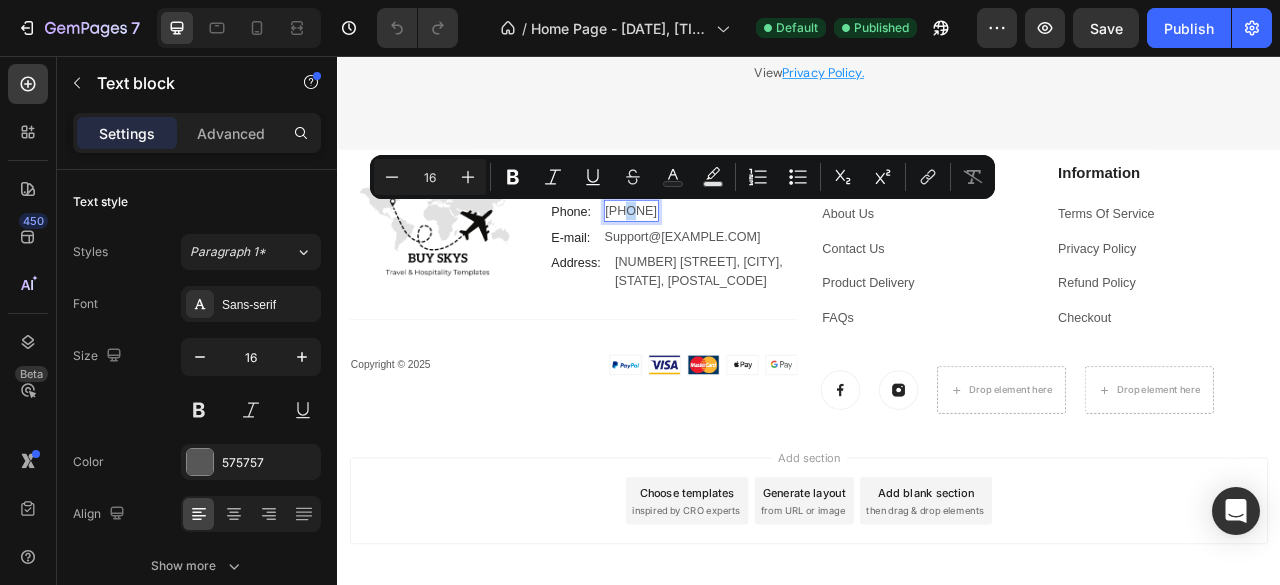 click on "[PHONE]" at bounding box center (711, 253) 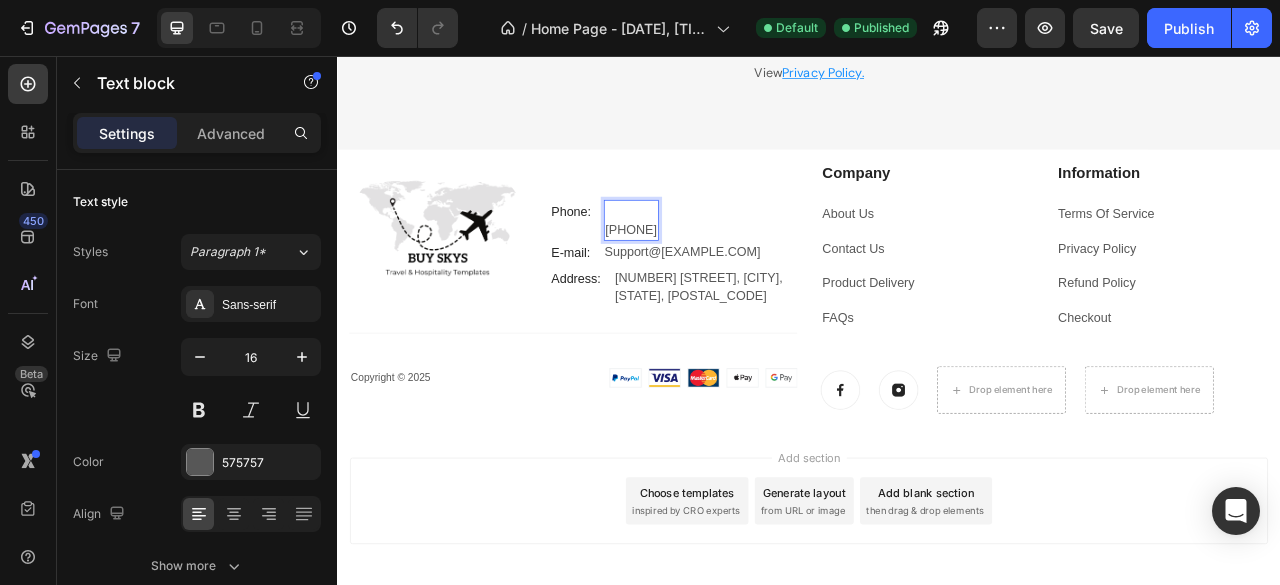 click at bounding box center [711, 253] 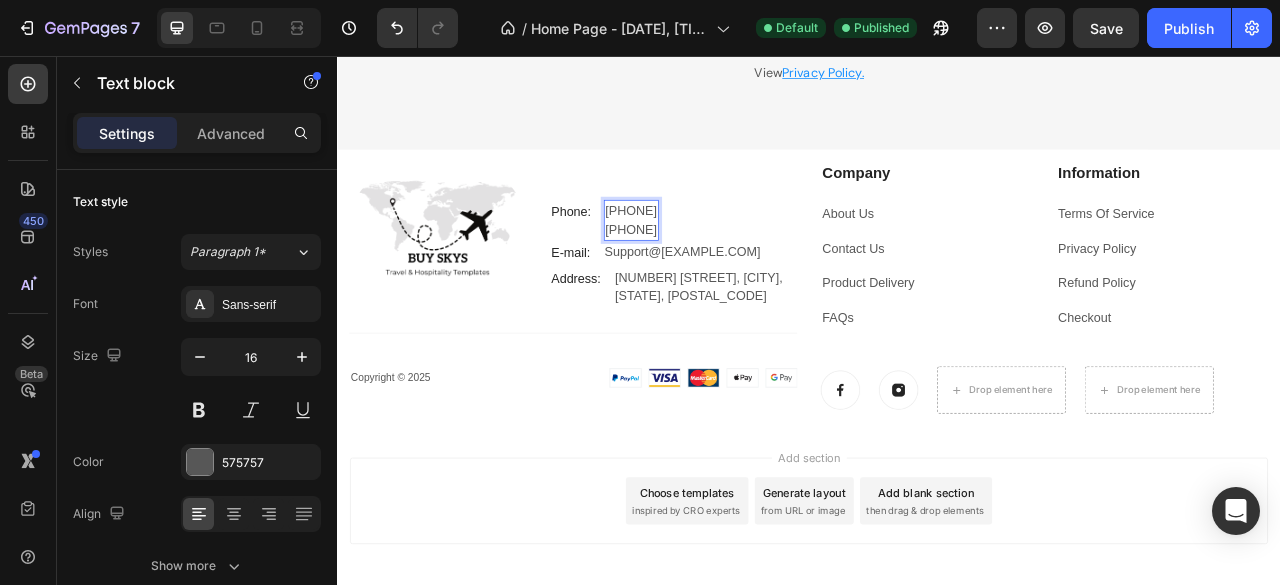 click on "+1 737 284 5787" at bounding box center [711, 253] 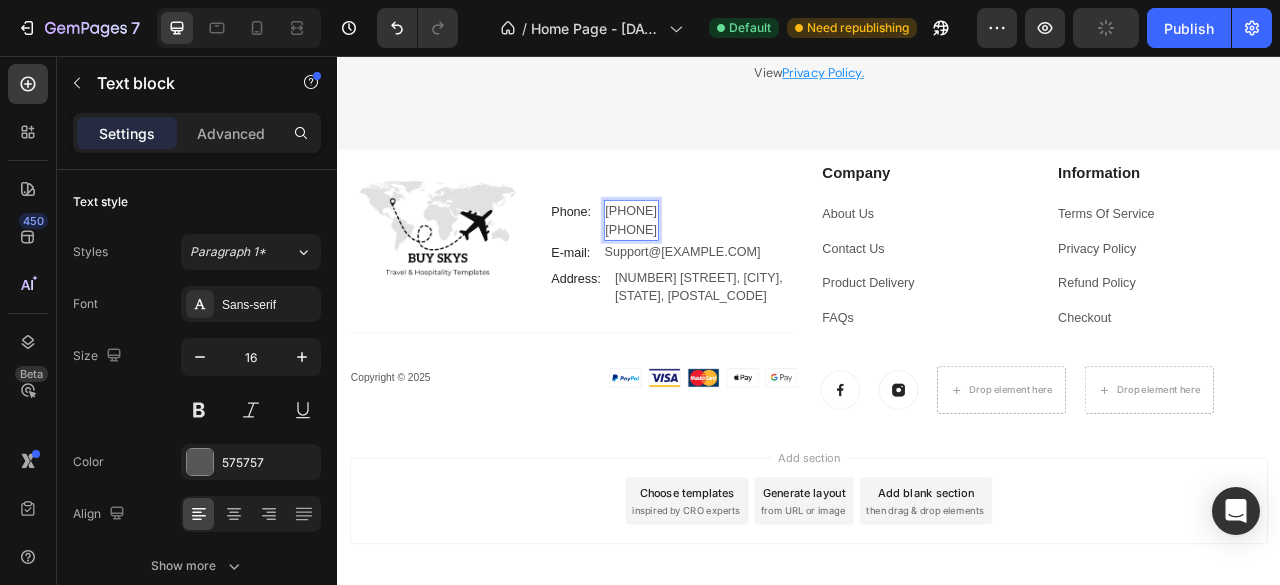 click on "[PHONE]" at bounding box center [711, 277] 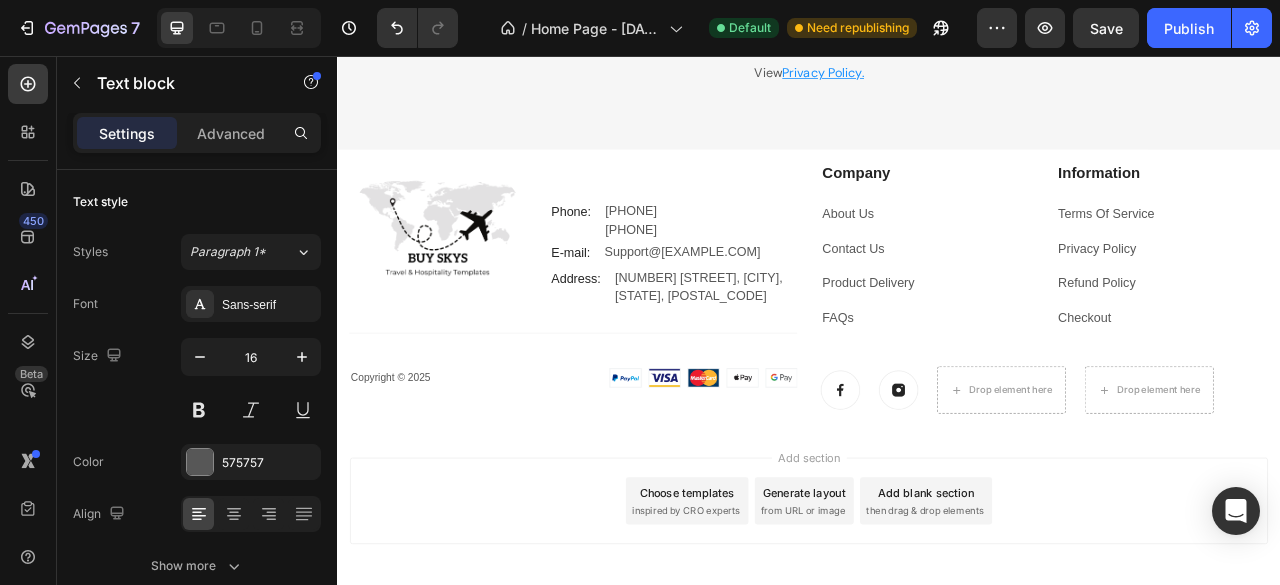 click on "Add section Choose templates inspired by CRO experts Generate layout from URL or image Add blank section then drag & drop elements" at bounding box center [937, 622] 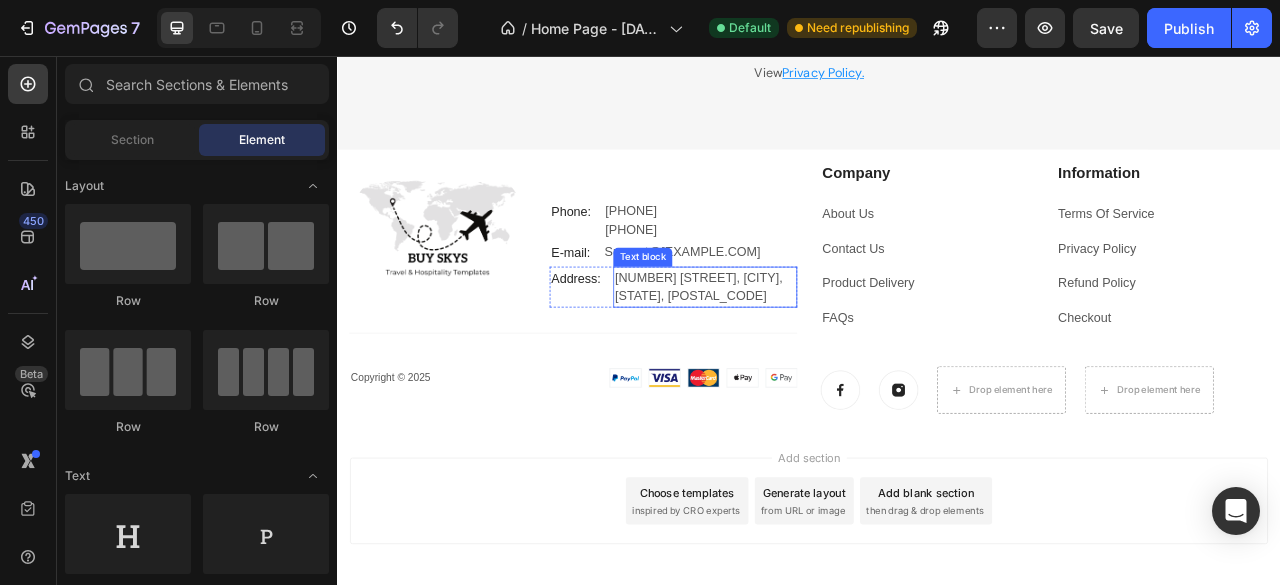 click on "[NUMBER] [STREET], [CITY], [COUNTRY], [POSTAL_CODE]" at bounding box center [805, 350] 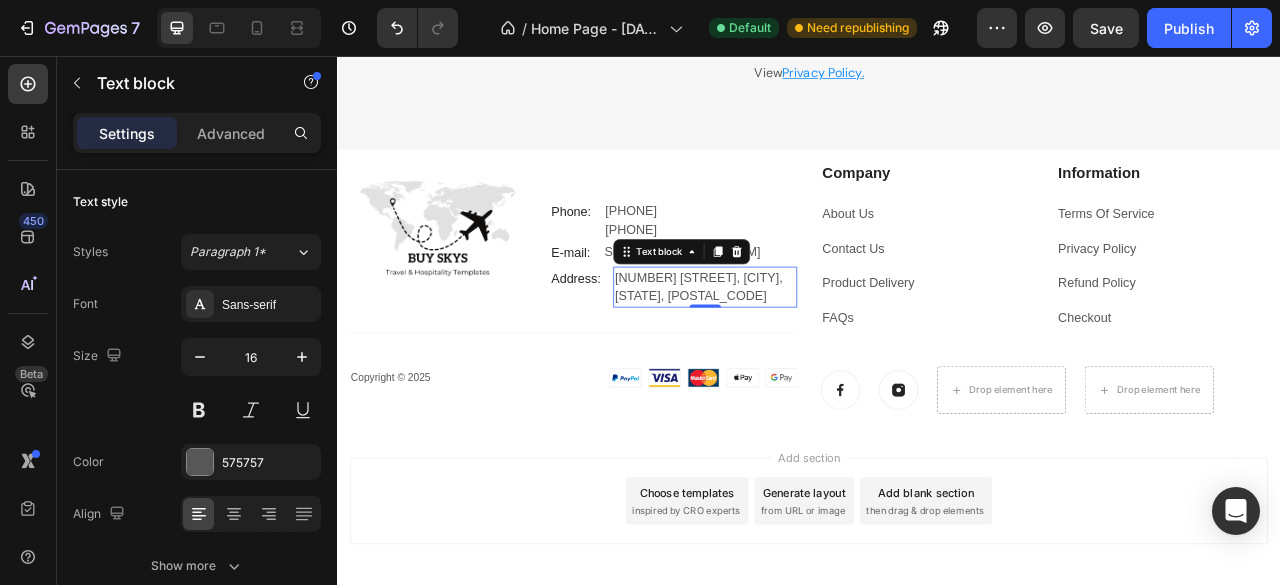 click on "[NUMBER] [STREET], [CITY], [COUNTRY], [POSTAL_CODE]" at bounding box center (805, 350) 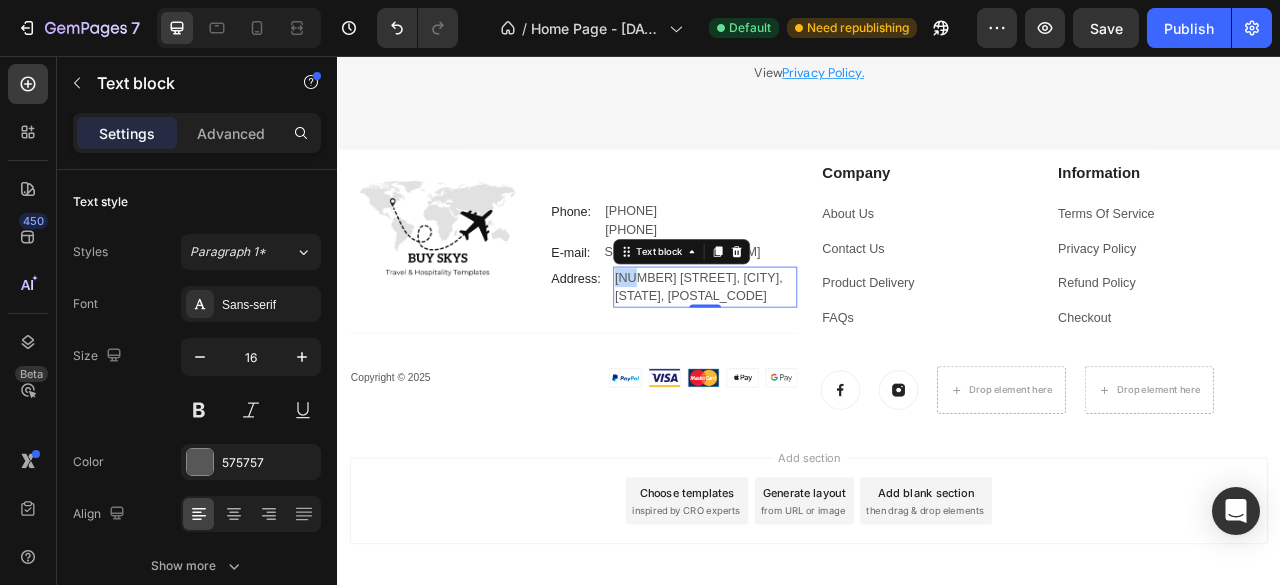 click on "[NUMBER] [STREET], [CITY], [COUNTRY], [POSTAL_CODE]" at bounding box center [805, 350] 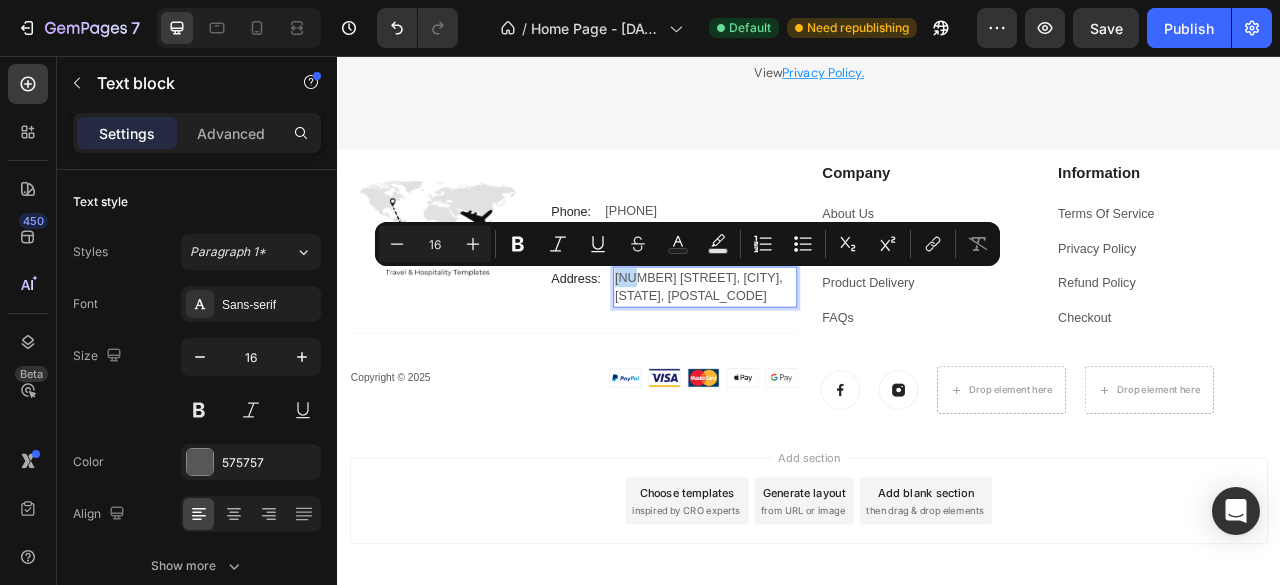 click on "[NUMBER] [STREET], [CITY], [COUNTRY], [POSTAL_CODE]" at bounding box center (805, 350) 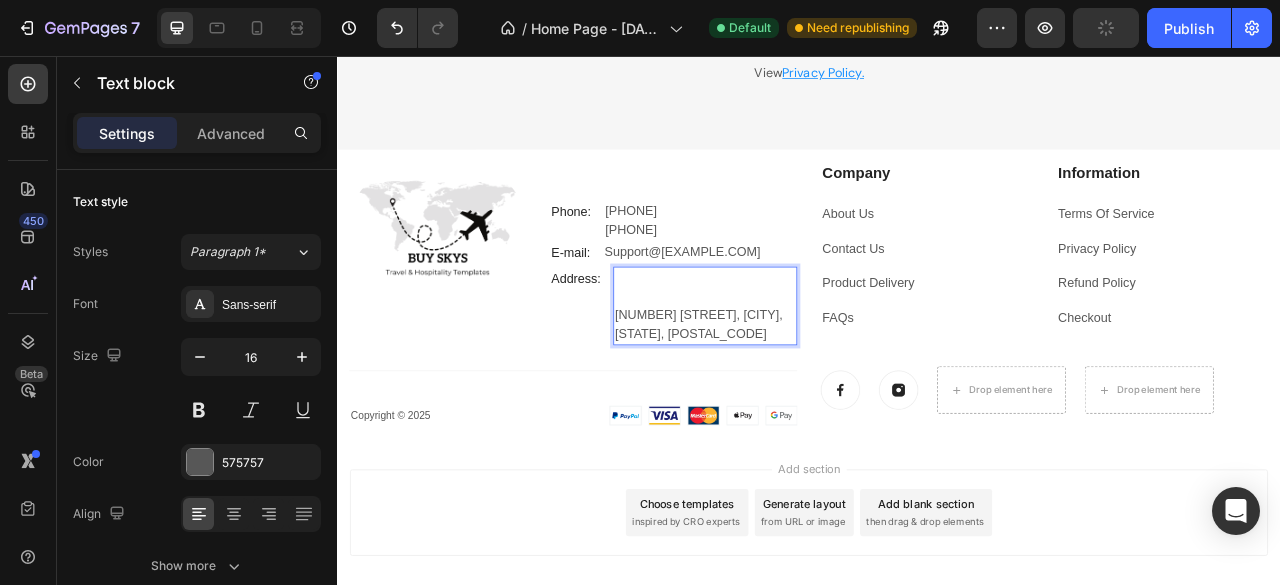 click at bounding box center [805, 338] 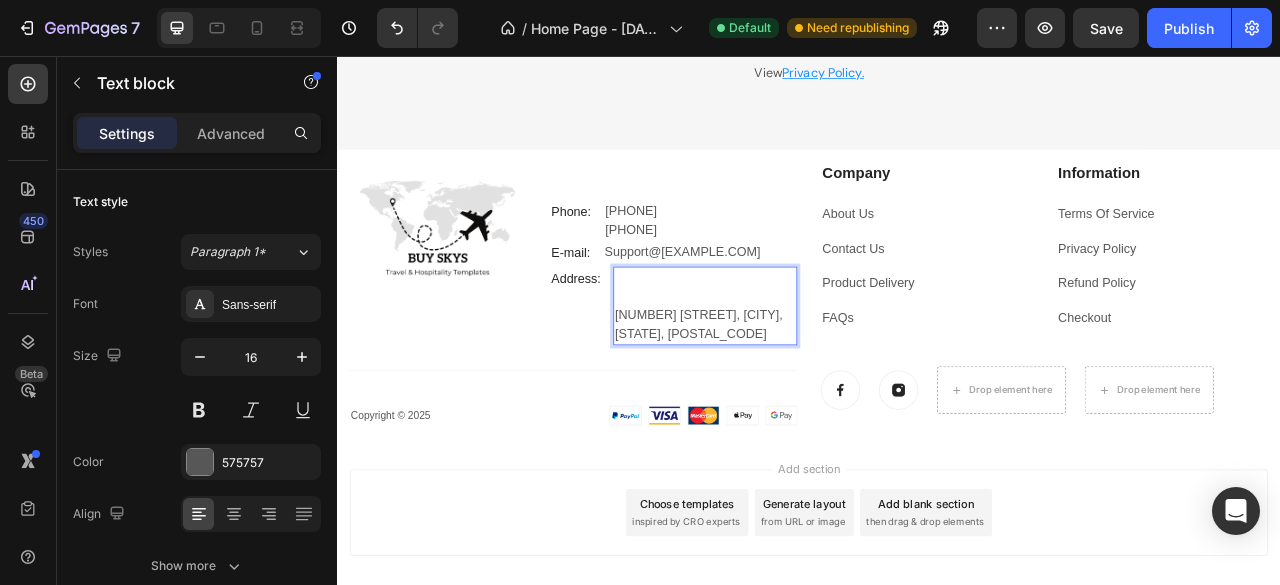 click at bounding box center [805, 338] 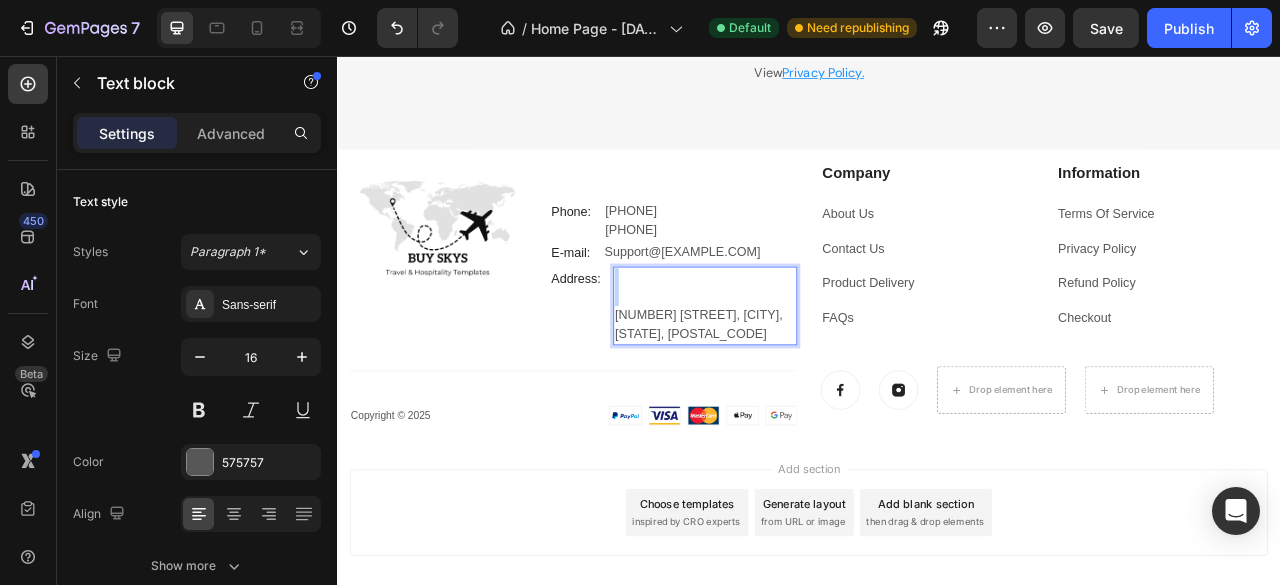 click at bounding box center [805, 338] 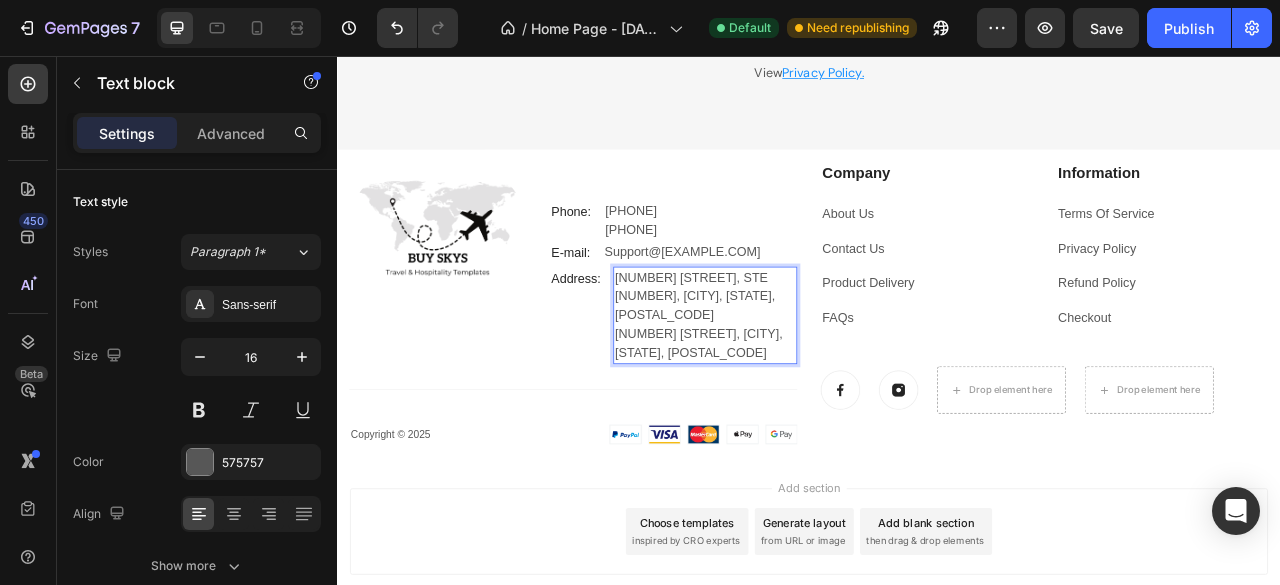 click on "[NUMBER] [STREET], [STE] [NUMBER], [CITY], [STATE], [POSTAL_CODE]" at bounding box center (805, 362) 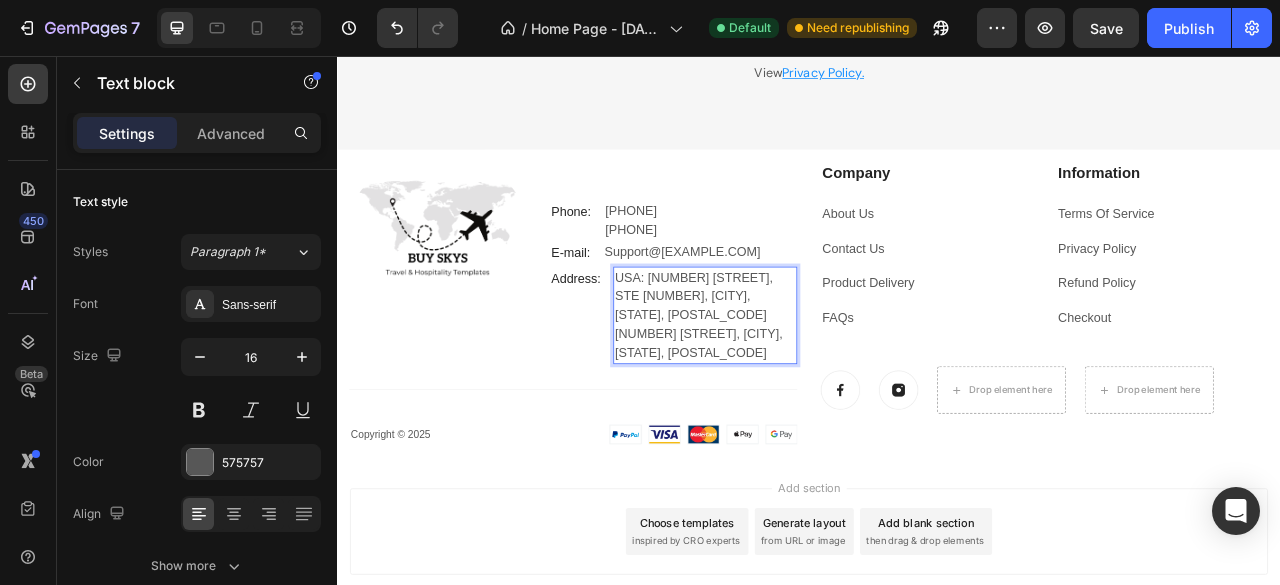 click on "[NUMBER] [STREET], [CITY], [COUNTRY], [POSTAL_CODE]" at bounding box center [805, 422] 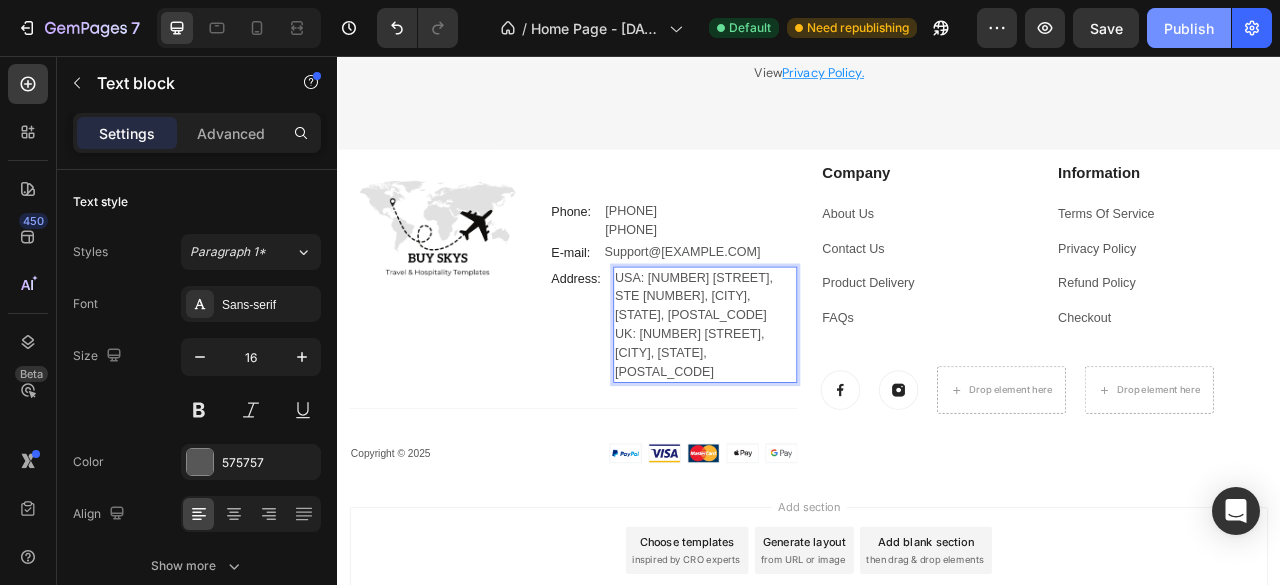 click on "Publish" at bounding box center [1189, 28] 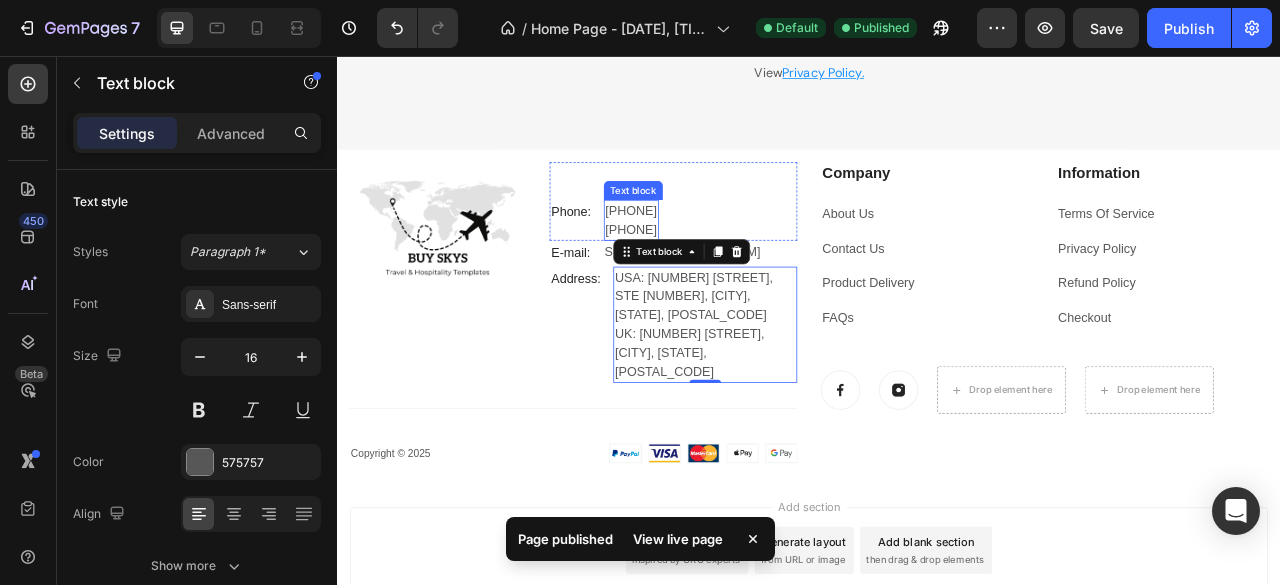 click on "[PHONE]" at bounding box center [711, 253] 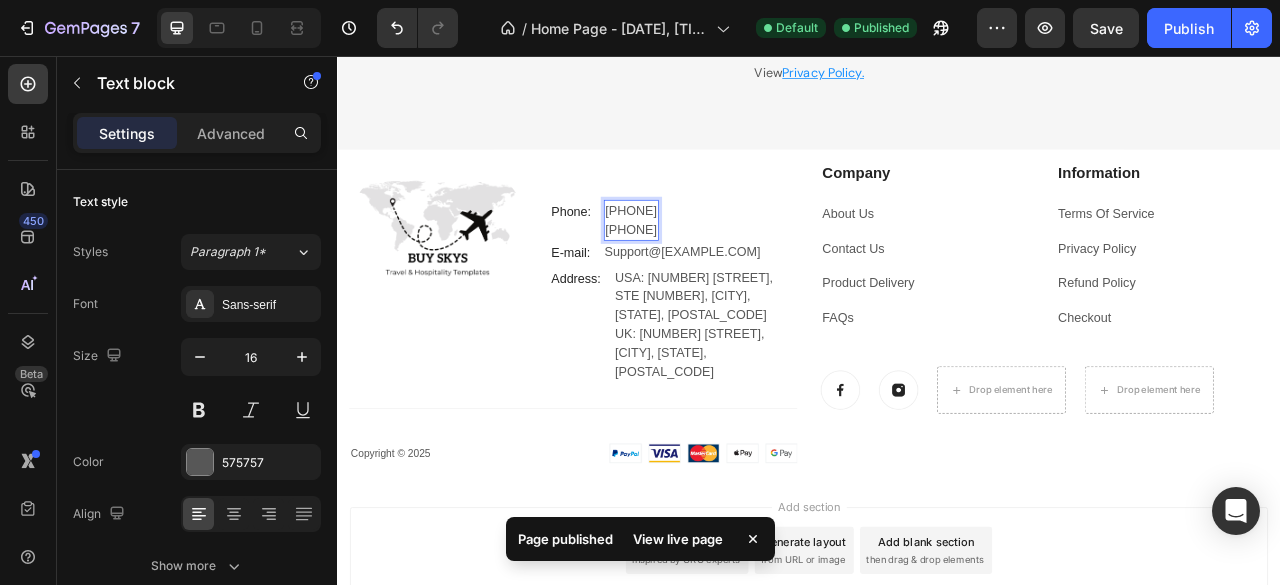 click on "[PHONE]" at bounding box center (711, 253) 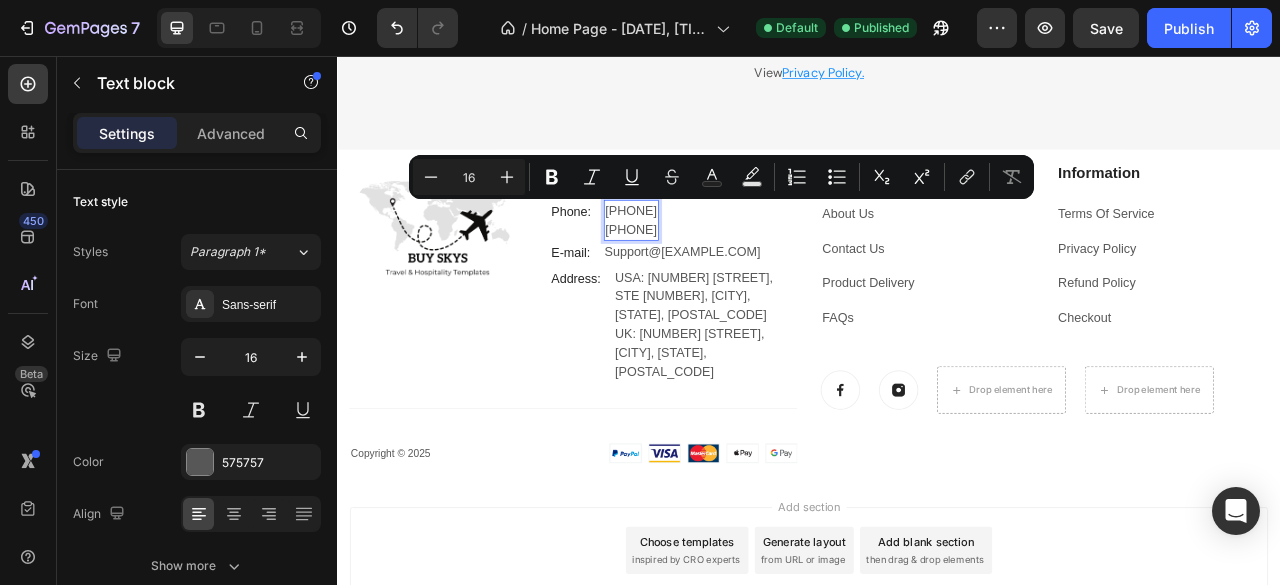 copy on "+1 737 284 5787   +44 7533 225071" 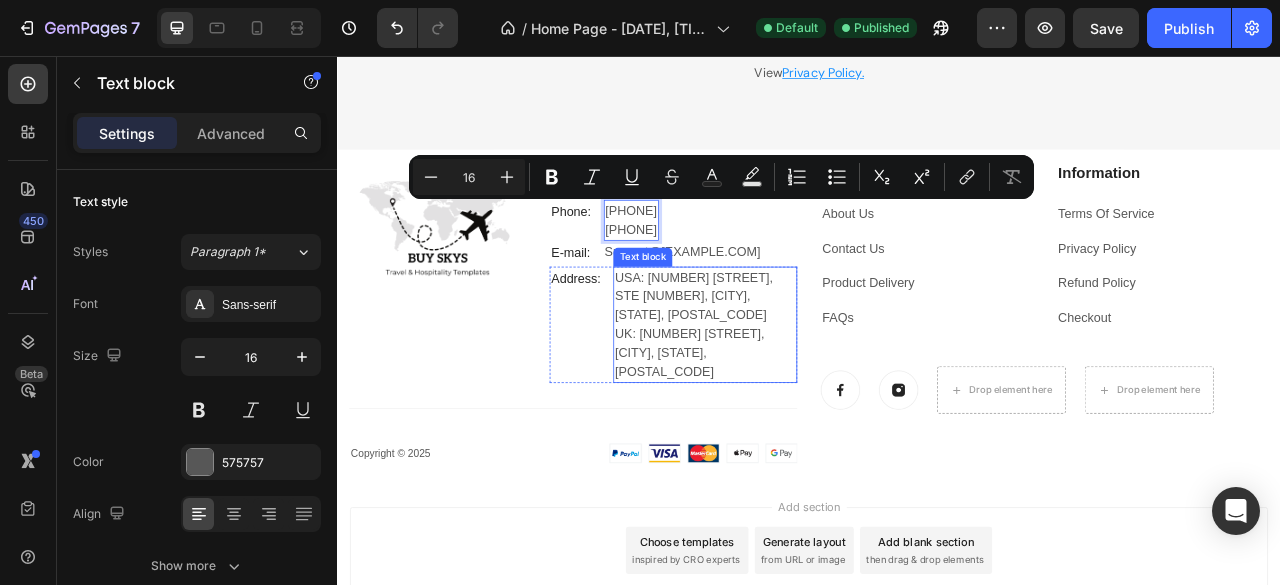 click on "USA: 5900 Balcones Drive, STE 11832, Austin, TX, 78731" at bounding box center [805, 362] 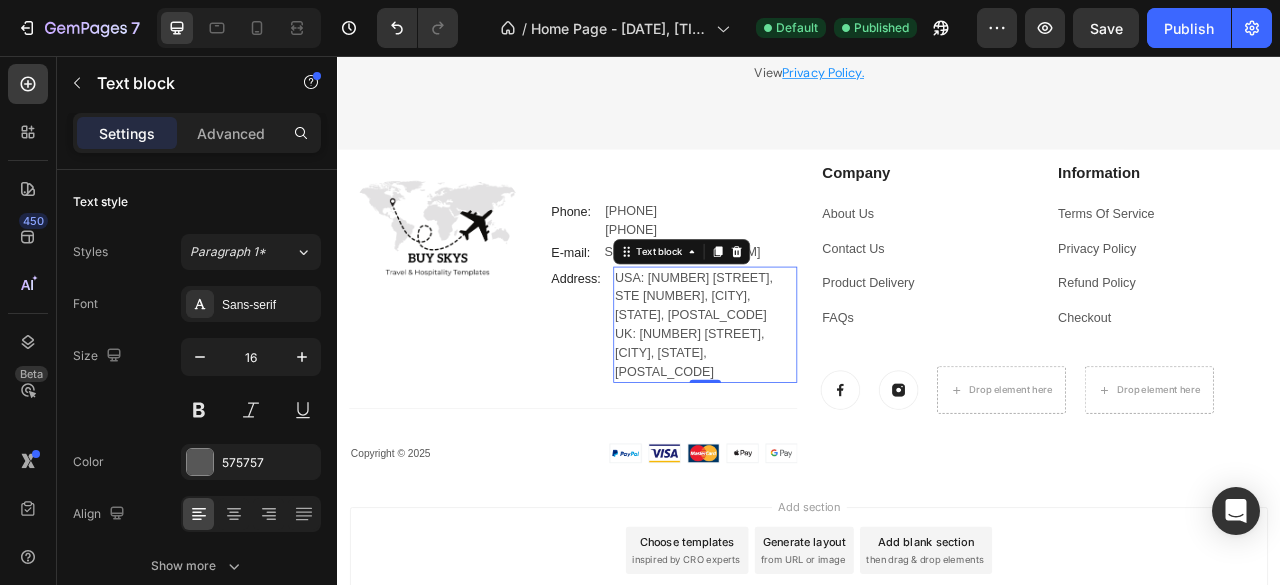click on "UK: 39 Fife Street, Nuneaton, England, CV11 5PR" at bounding box center (805, 434) 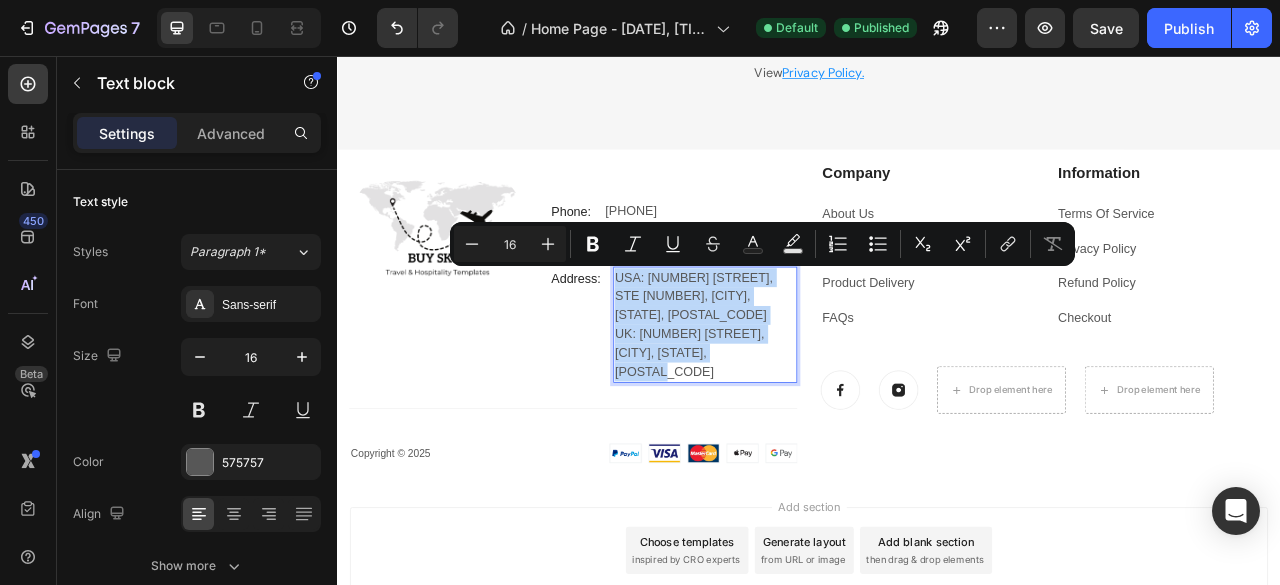 copy on "USA: 5900 Balcones Drive, STE 11832, Austin, TX, 78731 UK: 39 Fife Street, Nuneaton, England, CV11 5PR" 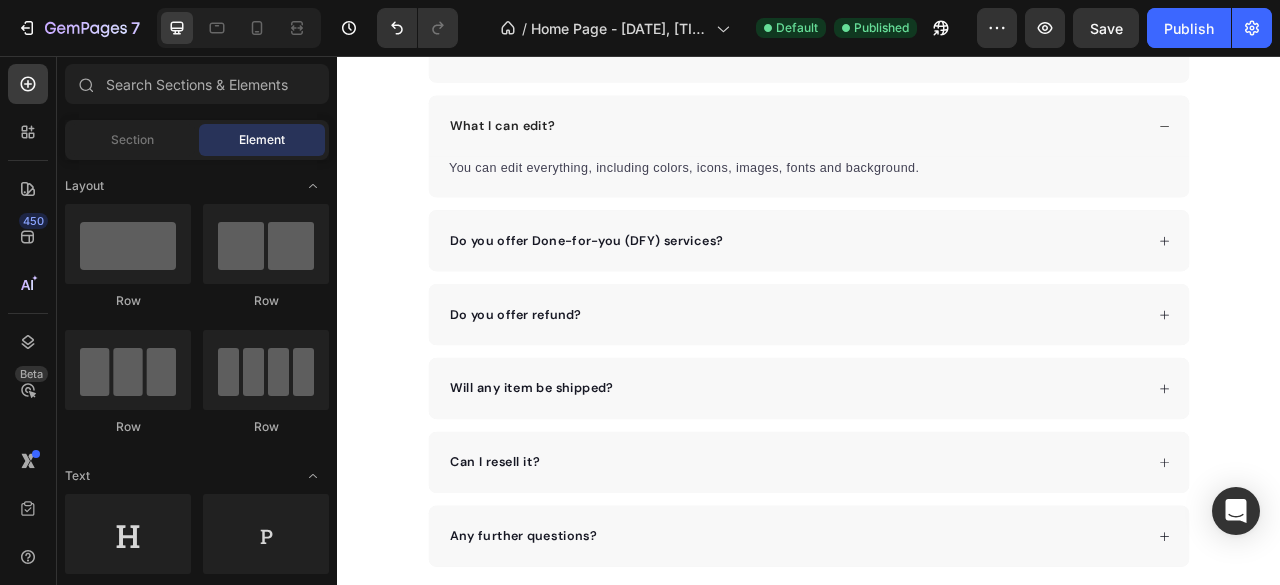scroll, scrollTop: 4146, scrollLeft: 0, axis: vertical 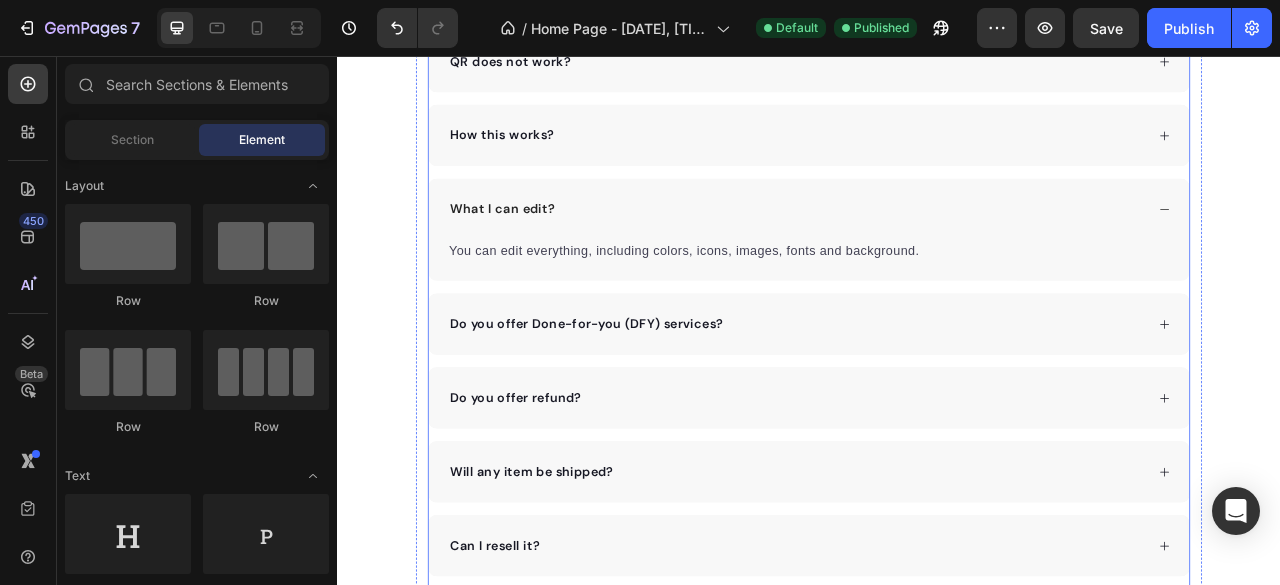 click on "Do you offer Done-for-you (DFY) services?" at bounding box center (937, 397) 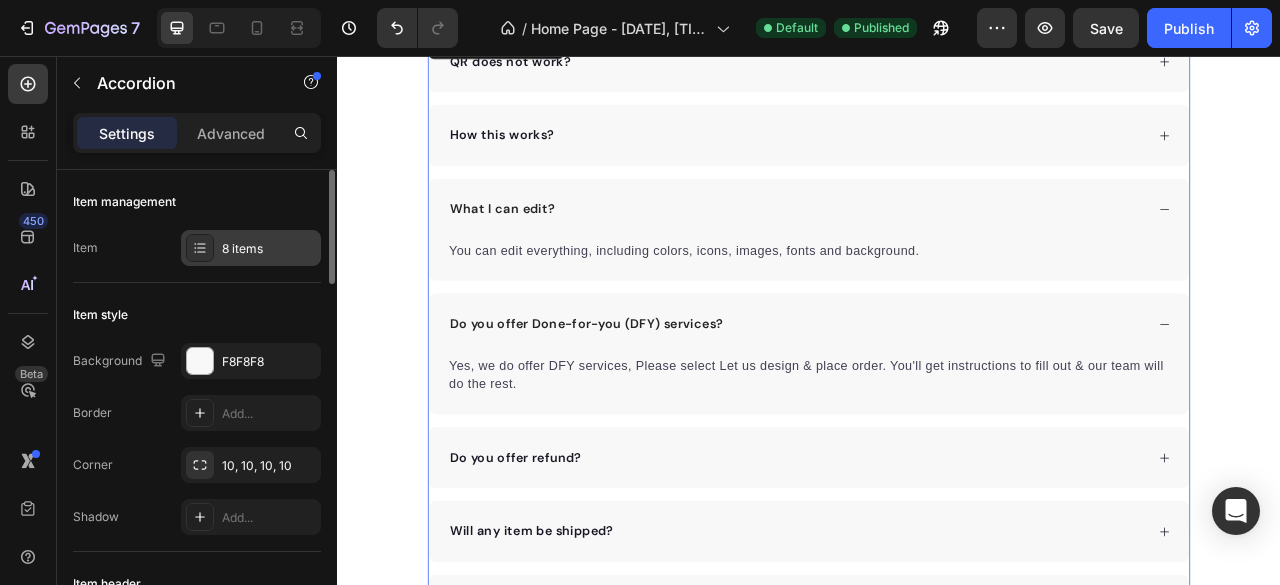 click on "8 items" at bounding box center [269, 249] 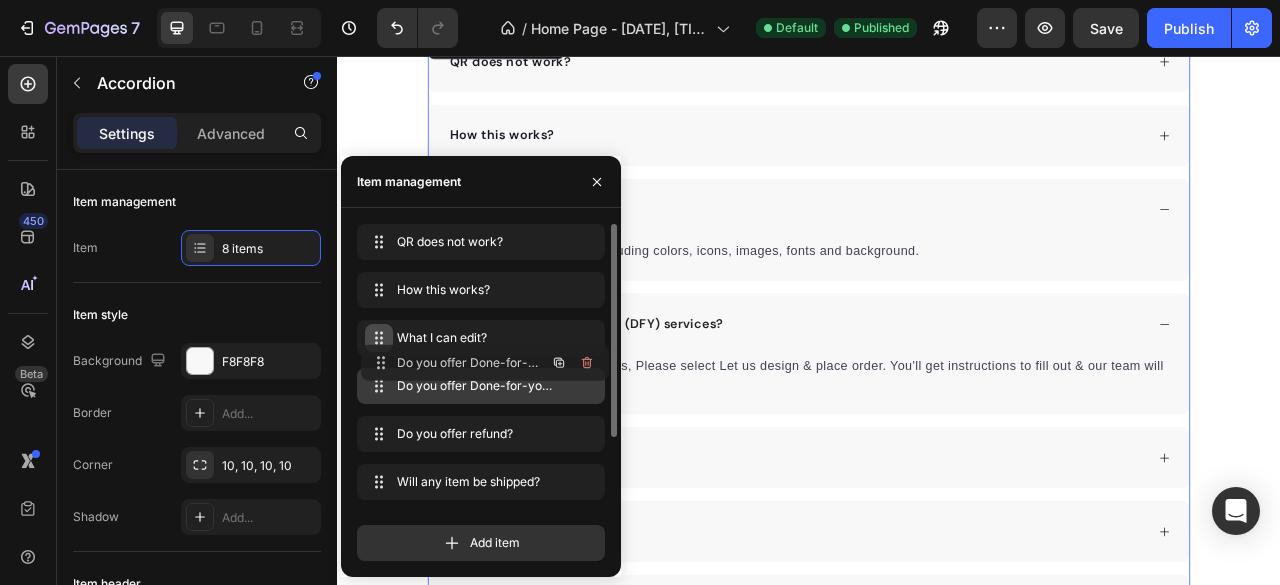 type 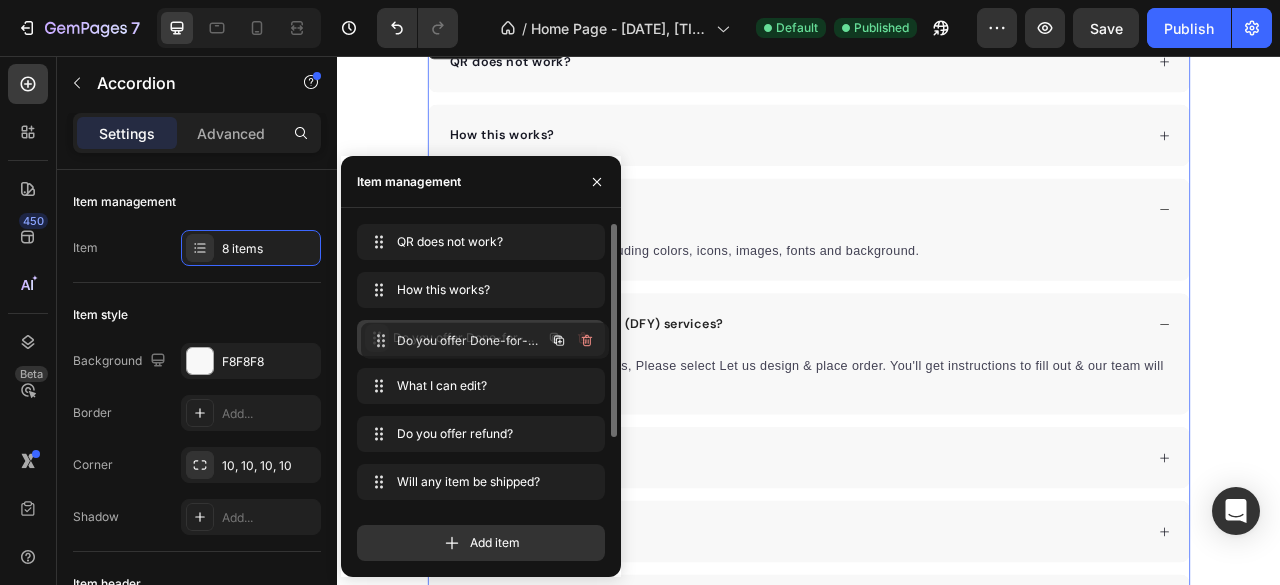 drag, startPoint x: 377, startPoint y: 389, endPoint x: 792, endPoint y: 284, distance: 428.0771 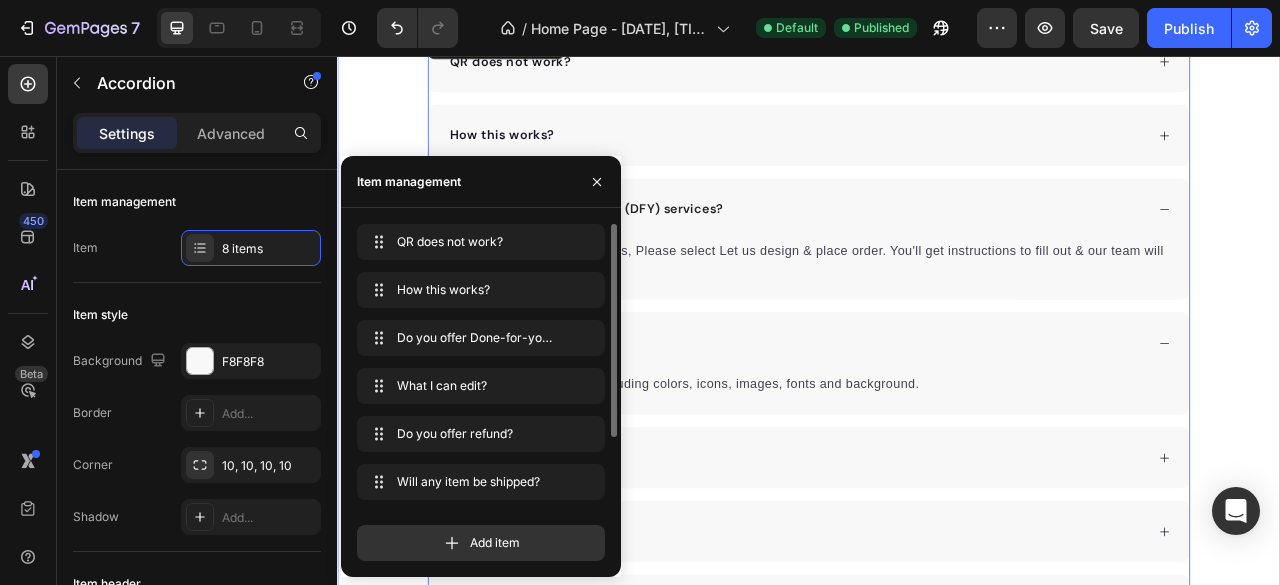 click on "Frequently Asked Questions Heading
QR does not work?
How this works?
Do you offer Done-for-you (DFY) services? Yes, we do offer DFY services, Please select Let us design & place order. You'll get instructions to fill out & our team will do the rest. Text block
What I can edit? You can edit everything, including colors, icons, images, fonts and background. Text block
Do you offer refund?
Will any item be shipped?
Can I resell it?
Any further questions? Accordion   0 Row" at bounding box center (937, 404) 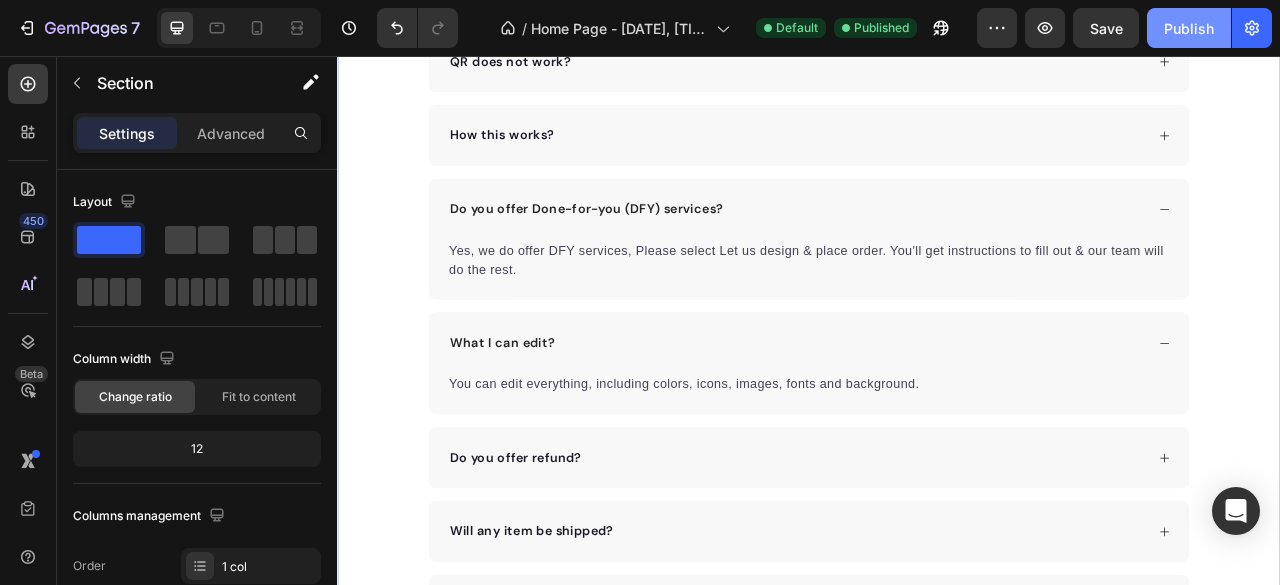 click on "Publish" 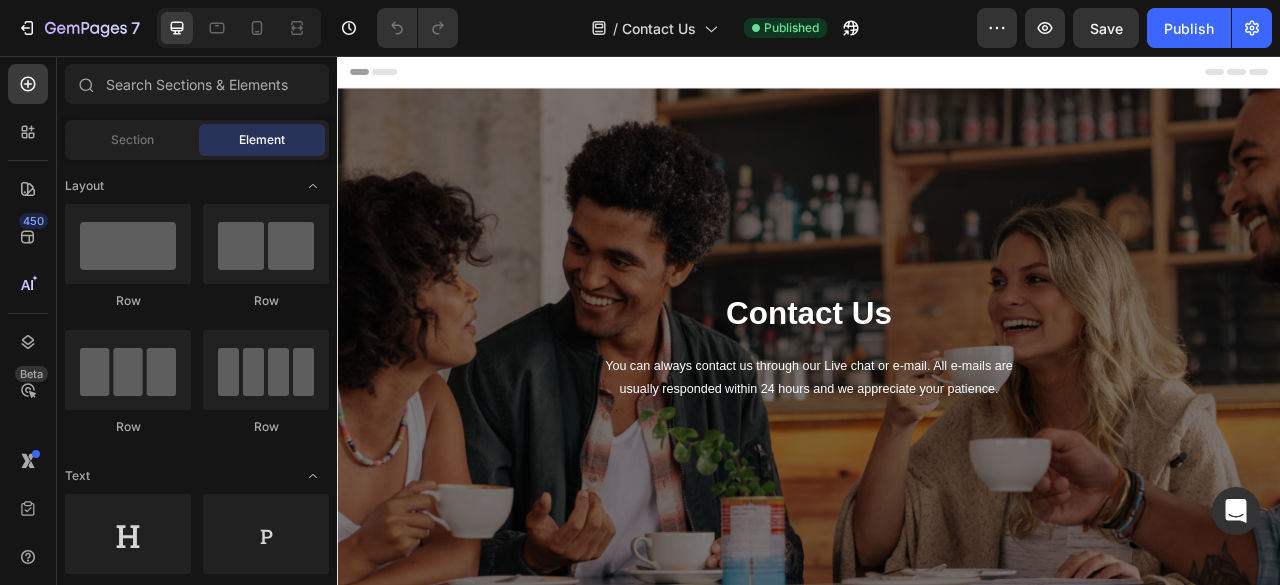 scroll, scrollTop: 0, scrollLeft: 0, axis: both 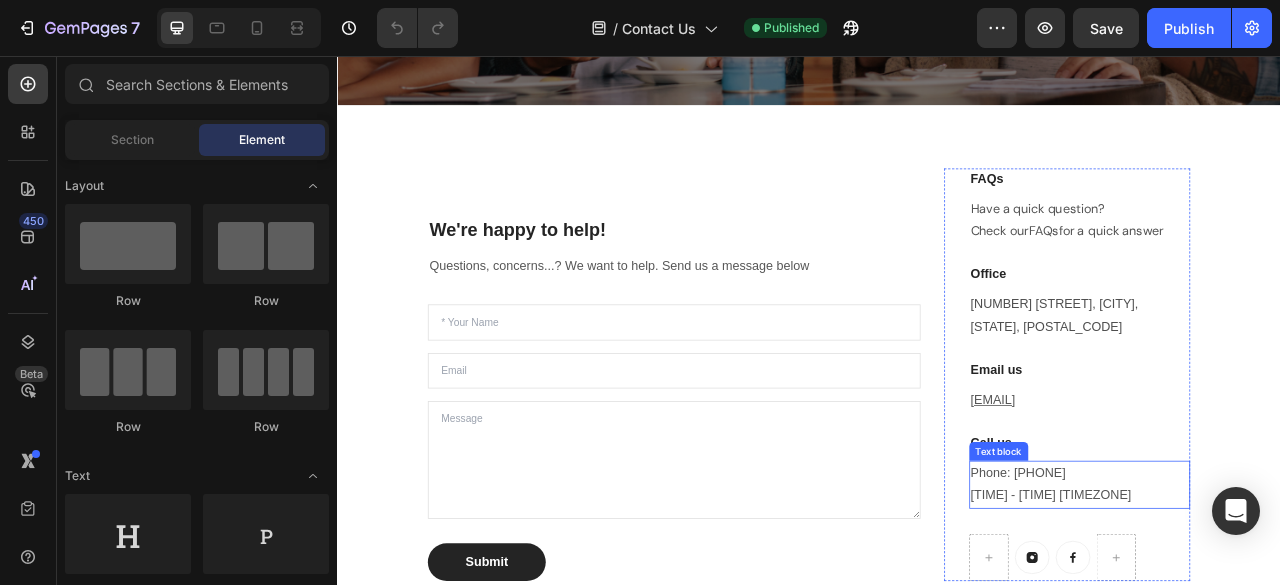 click on "Phone: +44 7533 225071 8:00AM - 5:00PM UK" at bounding box center [1281, 602] 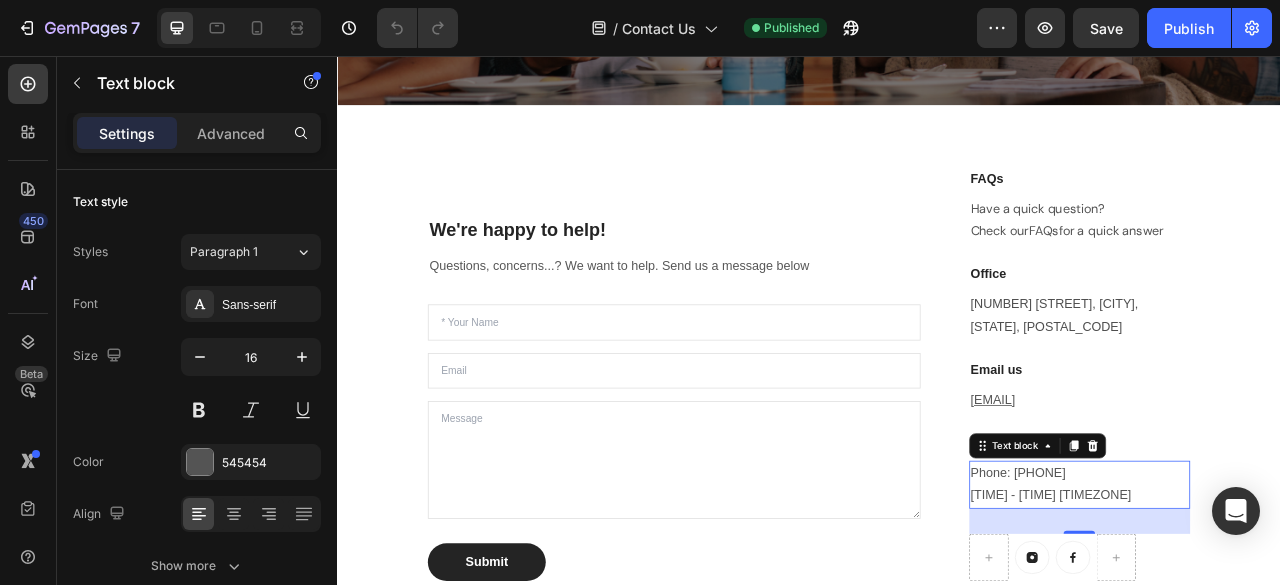 click on "Phone: +44 7533 225071 8:00AM - 5:00PM UK" at bounding box center [1281, 602] 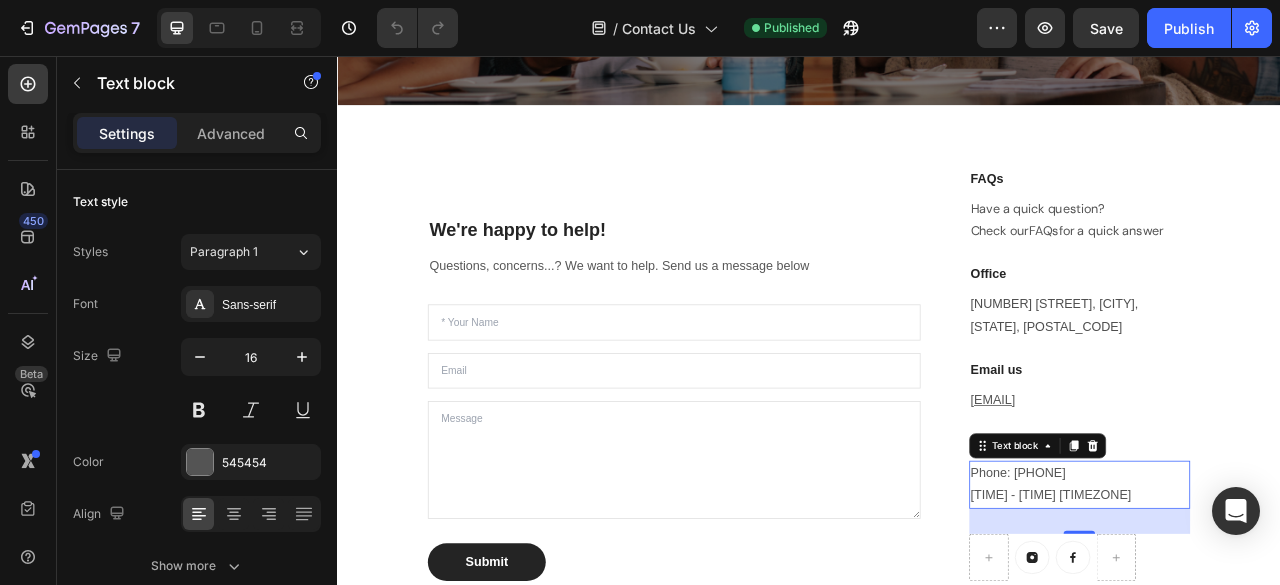 drag, startPoint x: 1313, startPoint y: 587, endPoint x: 1191, endPoint y: 585, distance: 122.016396 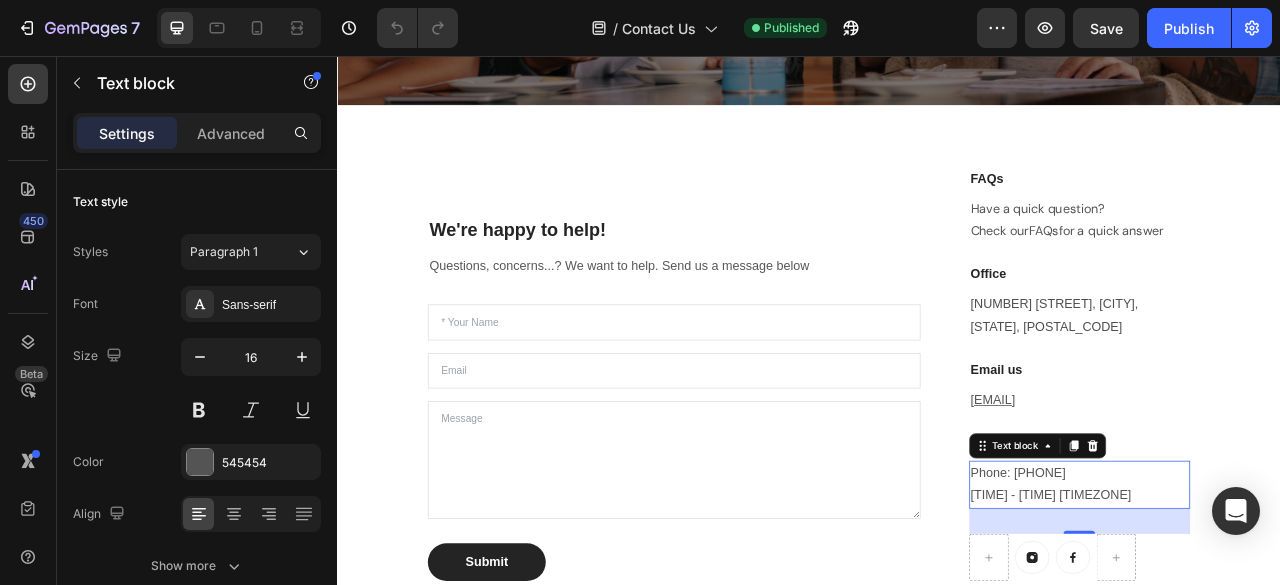click on "Phone: +44 7533 225071 8:00AM - 5:00PM UK" at bounding box center [1281, 602] 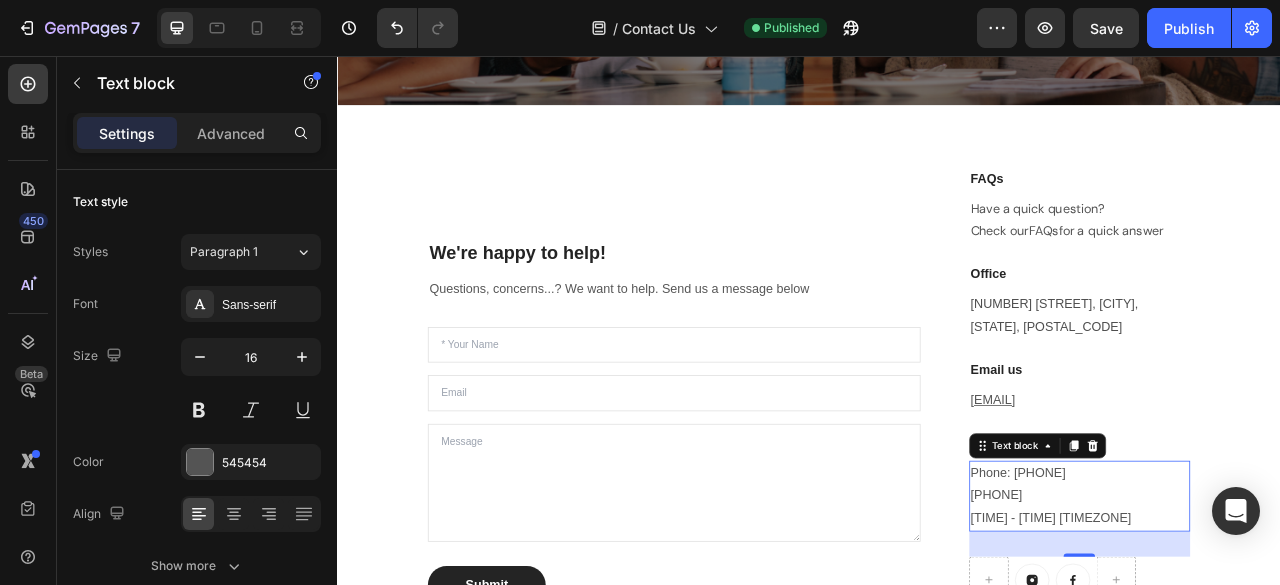 click on "+44 7533 225071 8:00AM - 5:00PM UK" at bounding box center (1281, 630) 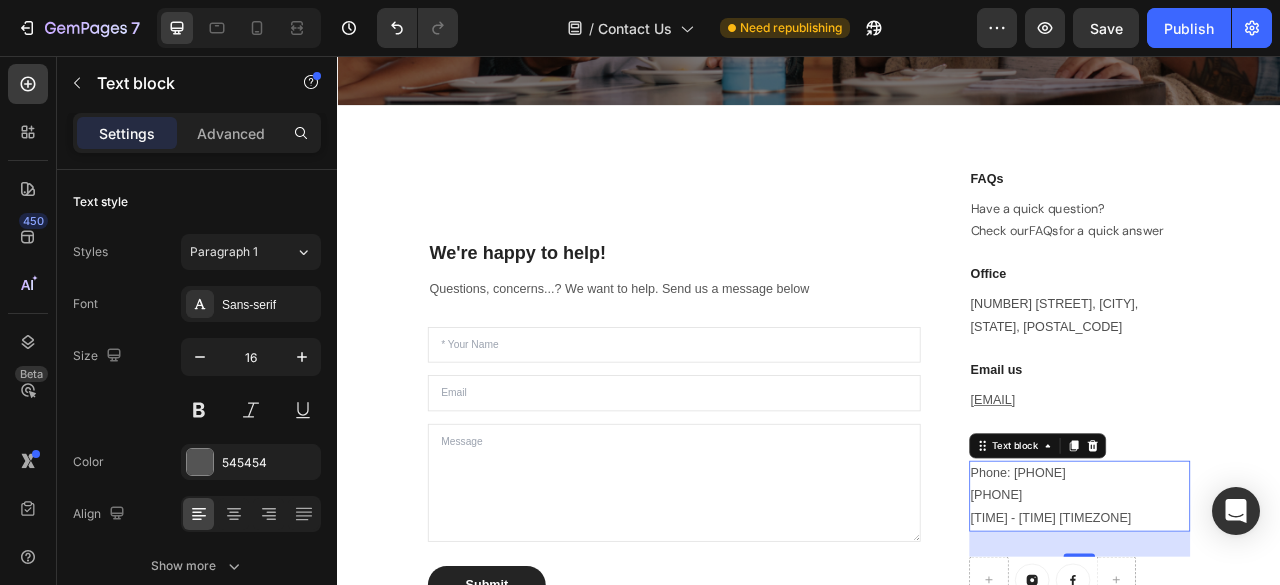 click on "+44 7533 225071 8:00AM - 5:00PM UK" at bounding box center (1281, 630) 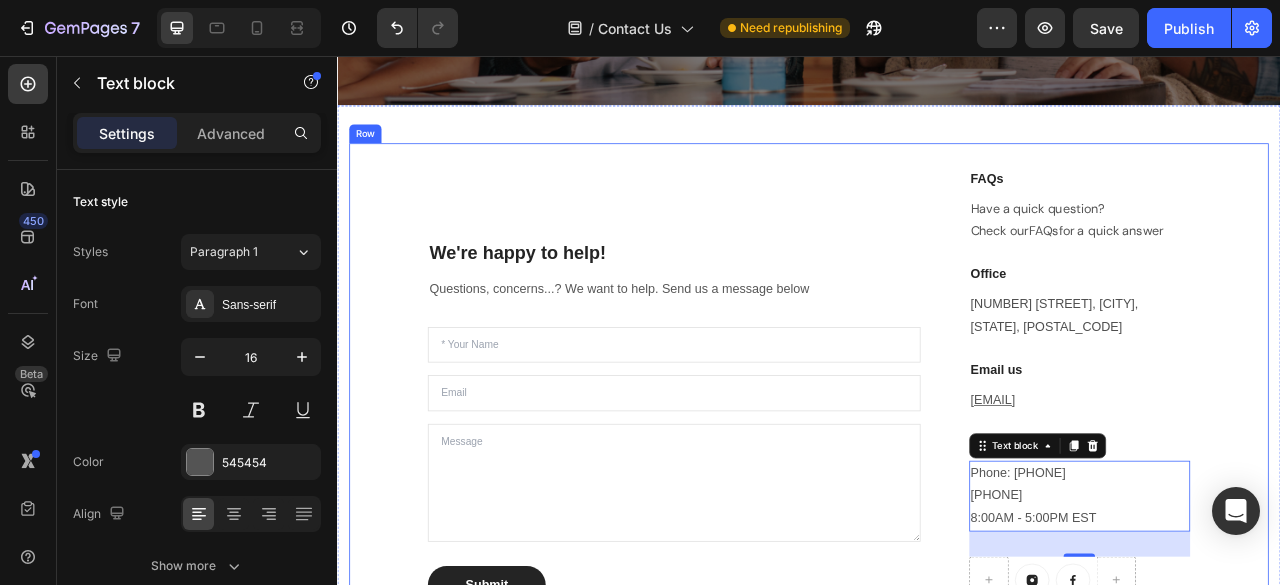click on "We're happy to help! Heading Questions, concerns...? We want to help. Send us a message below Text block Text Field Email Field Text Area Submit Submit Button Contact Form FAQs Heading Have a quick question? Check our  FAQs  for a quick answer Text block Office Heading 39 Fife Street, Nuneaton, England, CV11 5PR Text block Email us Heading Support@buysks.com Text block Call us Heading Phone:   +1 737 284 5787               +44 7533 225071               8:00AM - 5:00PM EST Text block   32
Button     Button
Row Row Row" at bounding box center [937, 476] 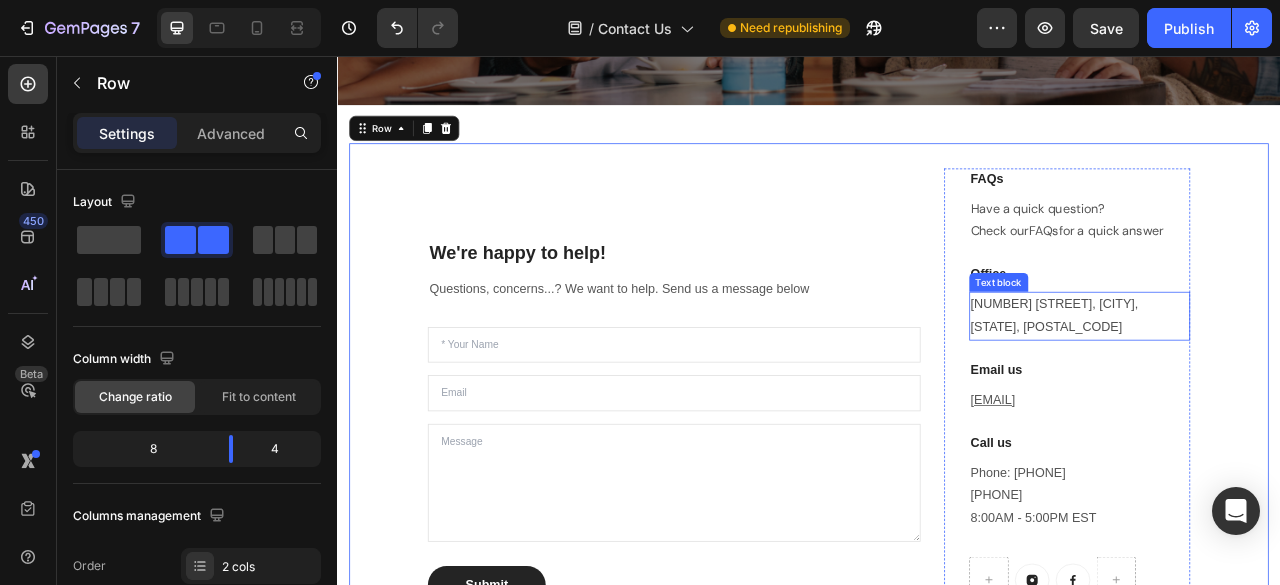 click on "[NUMBER][STREET], [CITY], [STATE], [POSTAL_CODE]" at bounding box center (1249, 386) 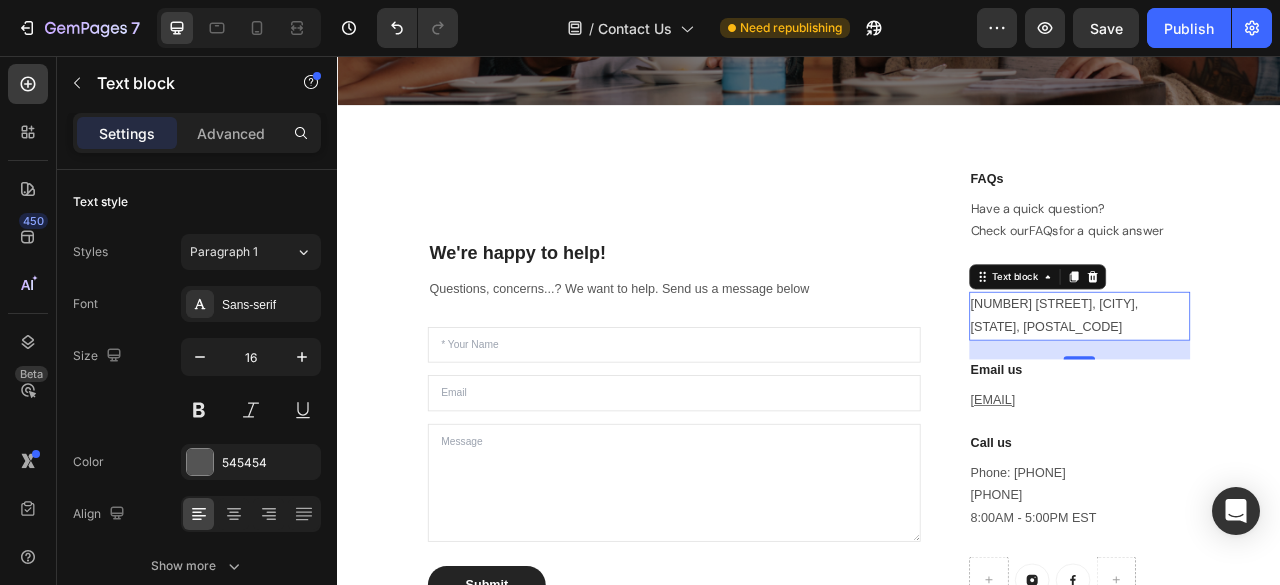 click on "[NUMBER][STREET], [CITY], [STATE], [POSTAL_CODE]" at bounding box center [1281, 387] 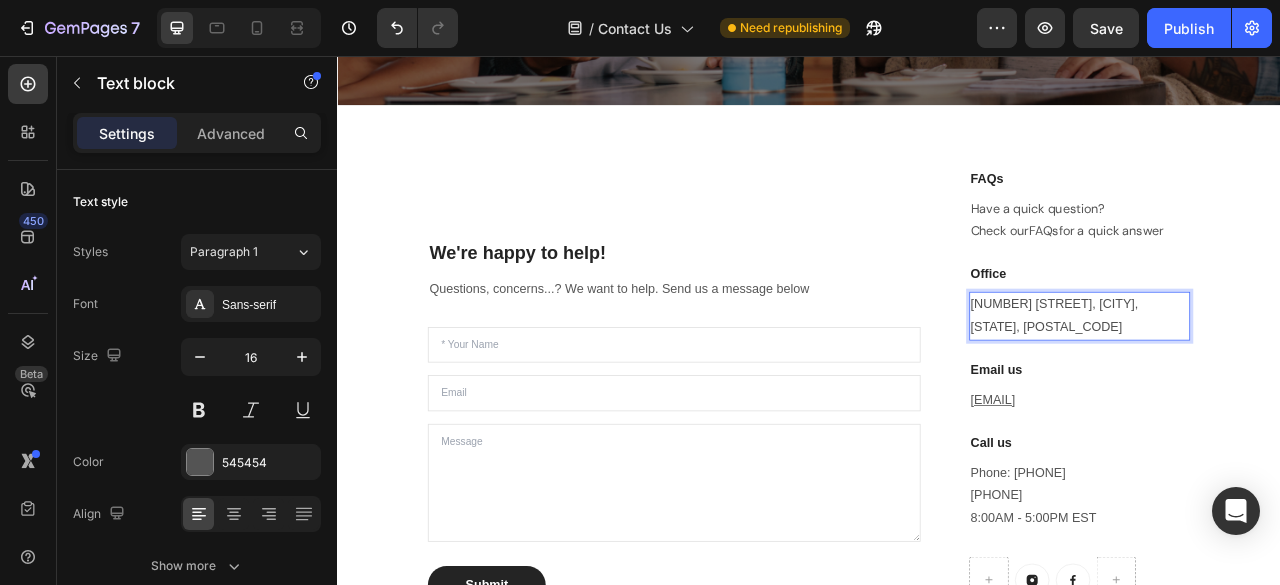 click on "[NUMBER][STREET], [CITY], [STATE], [POSTAL_CODE]" at bounding box center (1281, 387) 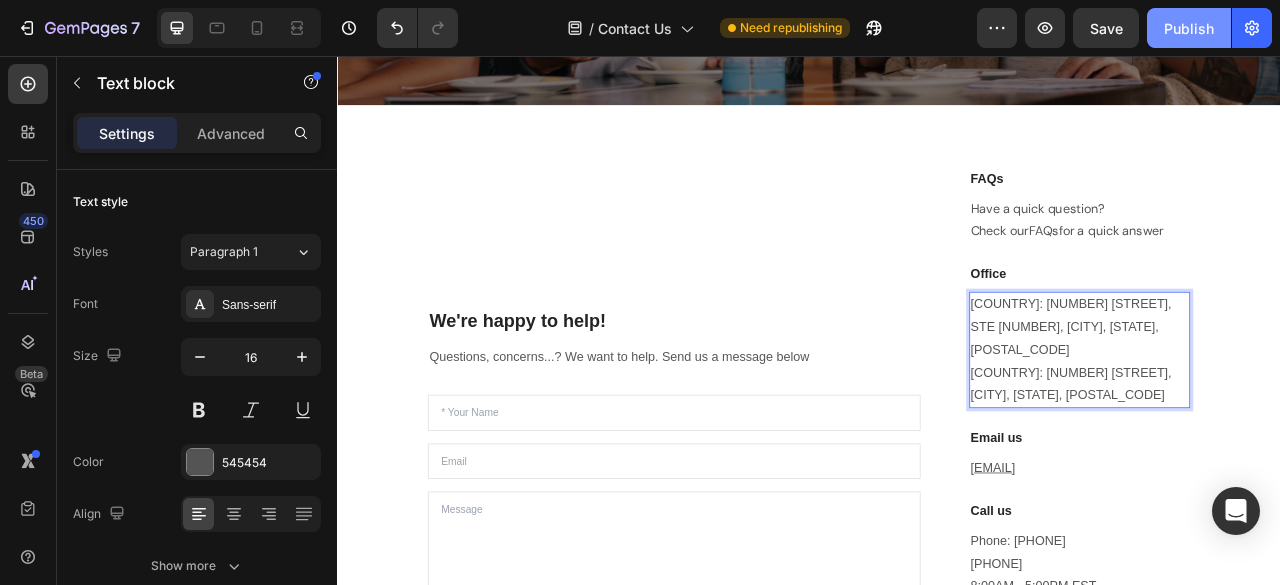 click on "Publish" at bounding box center [1189, 28] 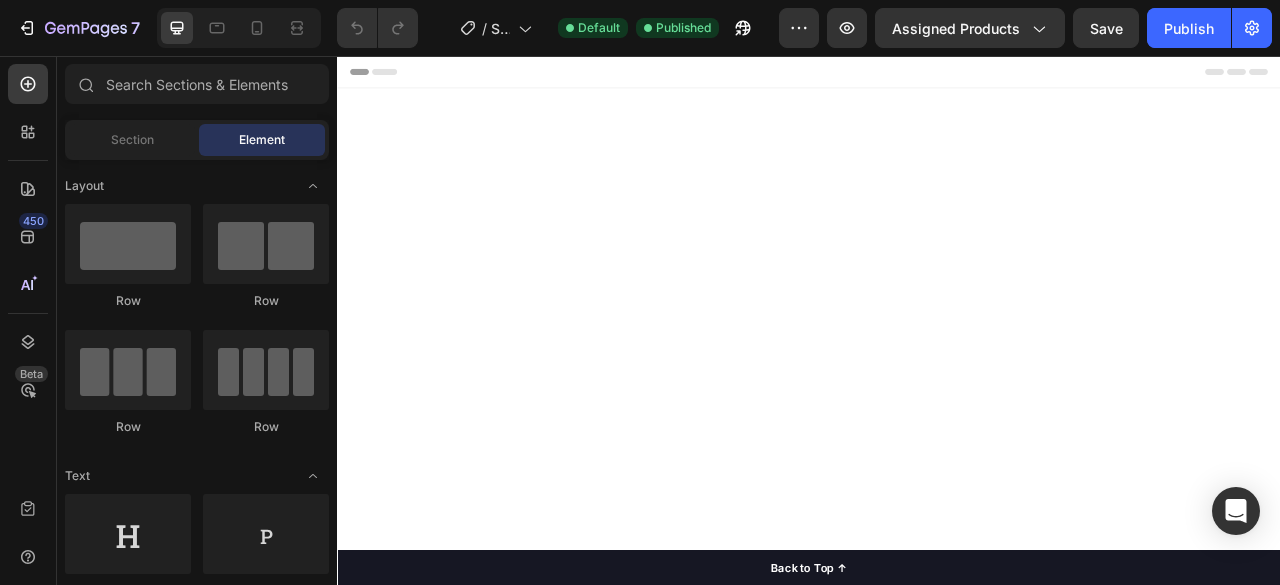 scroll, scrollTop: 4113, scrollLeft: 0, axis: vertical 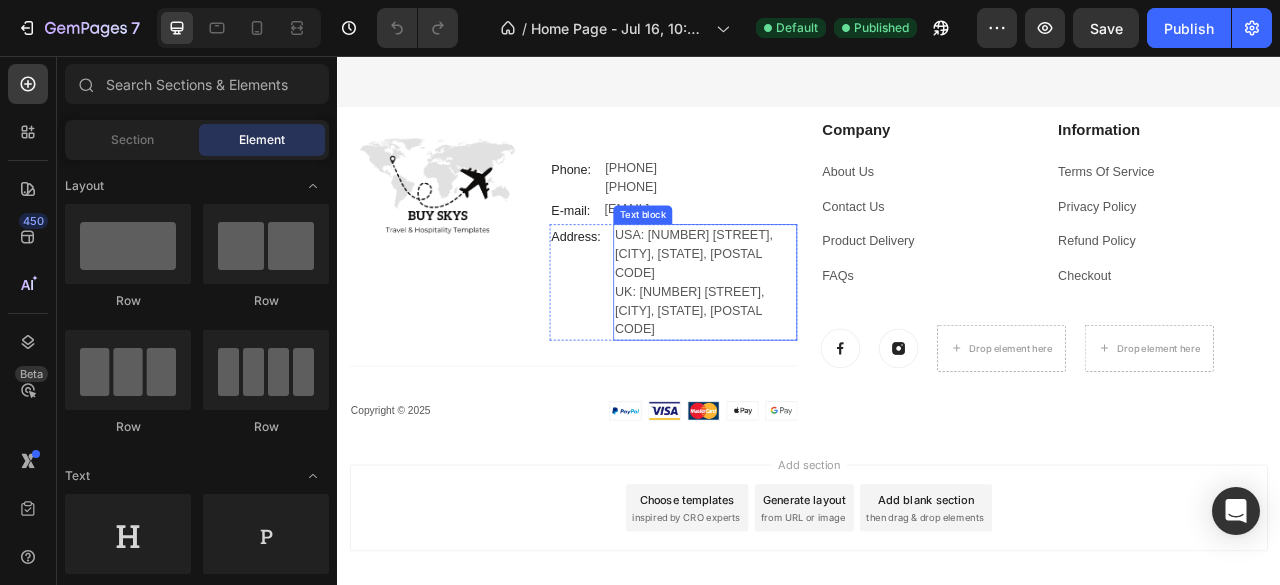 click on "UK: [NUMBER][STREET], [CITY], [STATE], [POSTAL_CODE]" at bounding box center [805, 380] 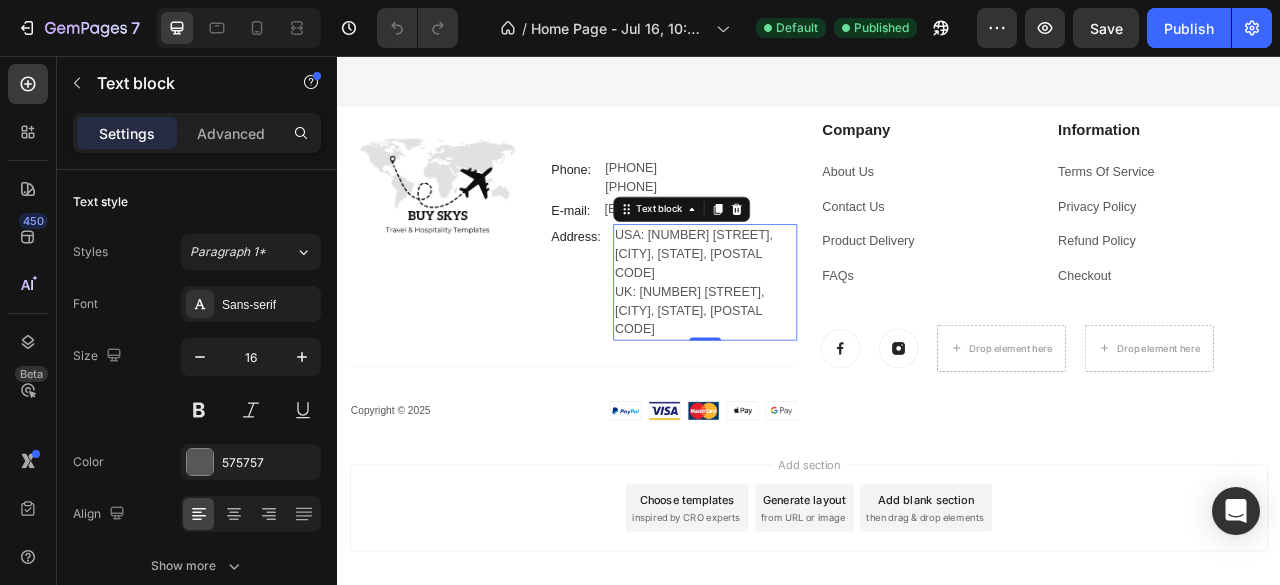 click on "USA: [NUMBER] [STREET], STE [NUMBER], [CITY], [STATE], [POSTAL_CODE]" at bounding box center (805, 308) 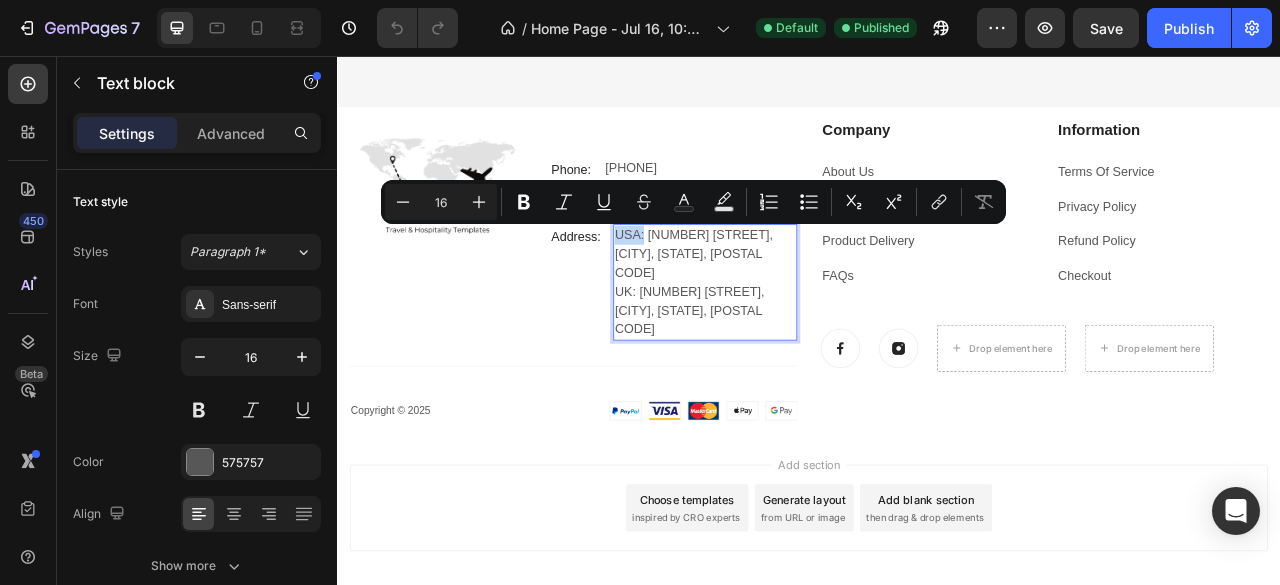 drag, startPoint x: 722, startPoint y: 282, endPoint x: 692, endPoint y: 281, distance: 30.016663 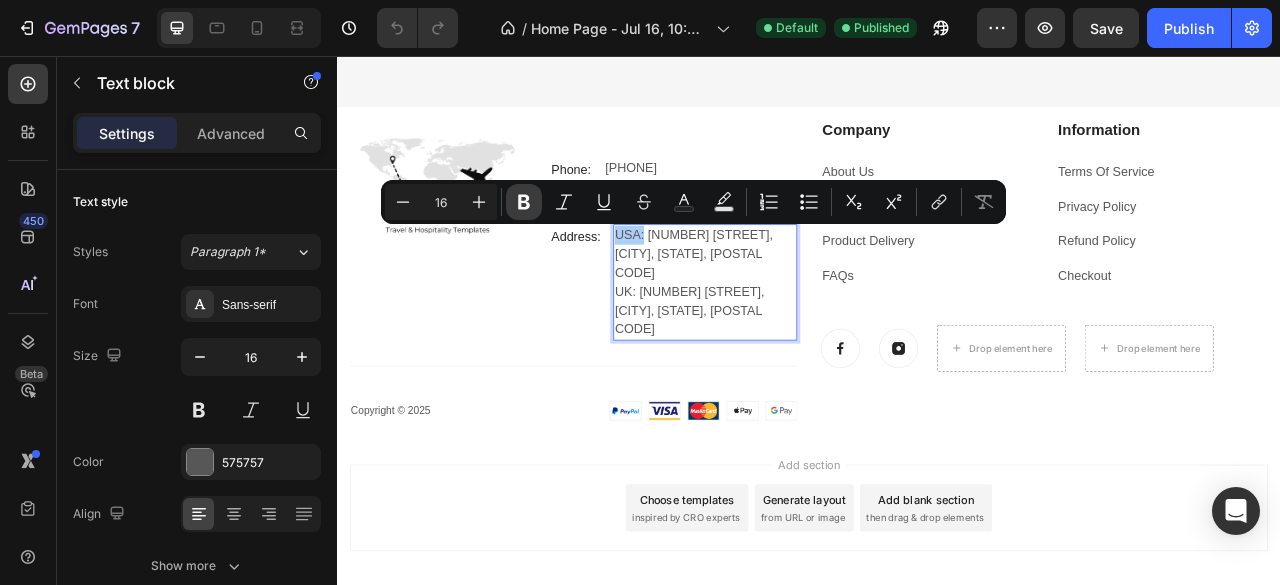 click 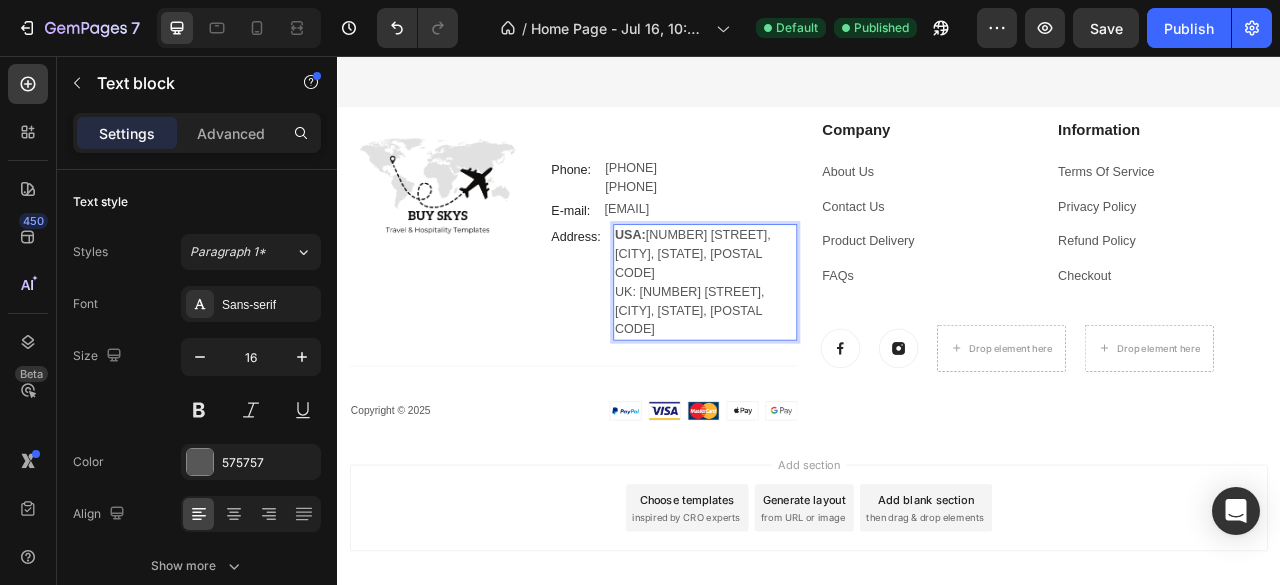 click on "UK: 39 Fife Street, Nuneaton, England, CV11 5PR" at bounding box center [805, 380] 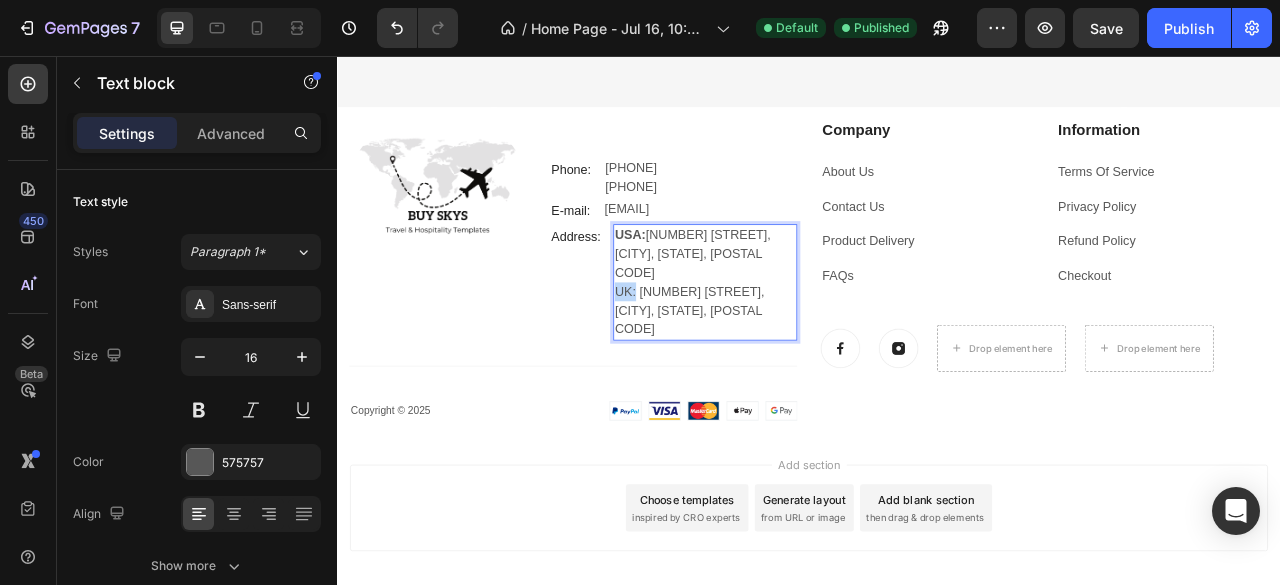drag, startPoint x: 712, startPoint y: 336, endPoint x: 687, endPoint y: 334, distance: 25.079872 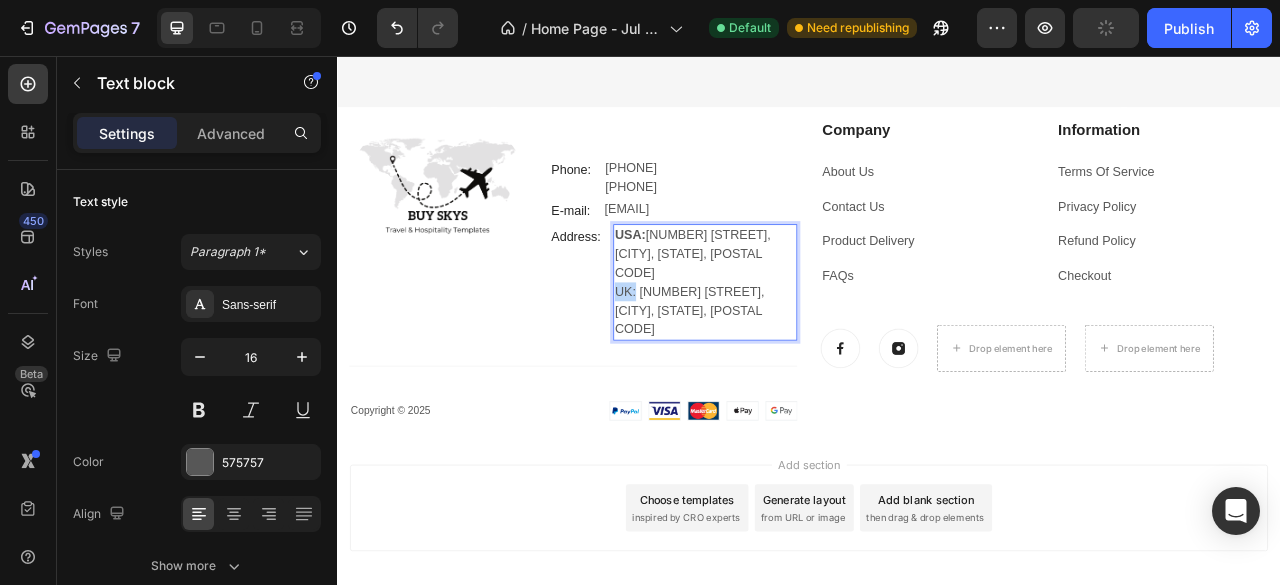 click on "UK: 39 Fife Street, Nuneaton, England, CV11 5PR" at bounding box center (805, 380) 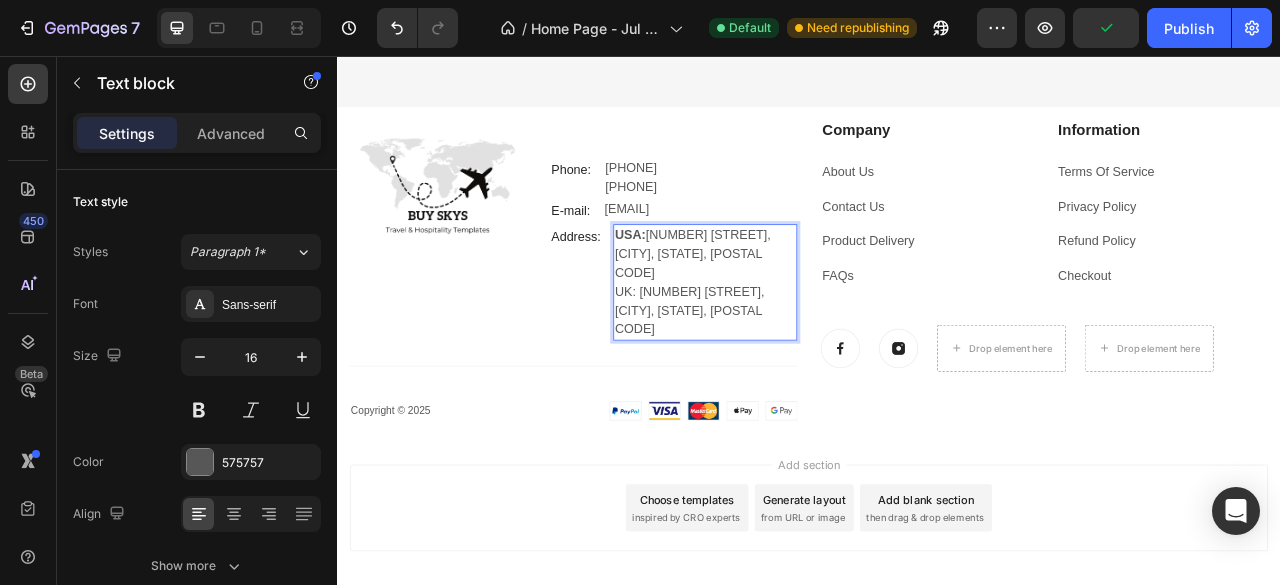 click on "UK: 39 Fife Street, Nuneaton, England, CV11 5PR" at bounding box center [805, 380] 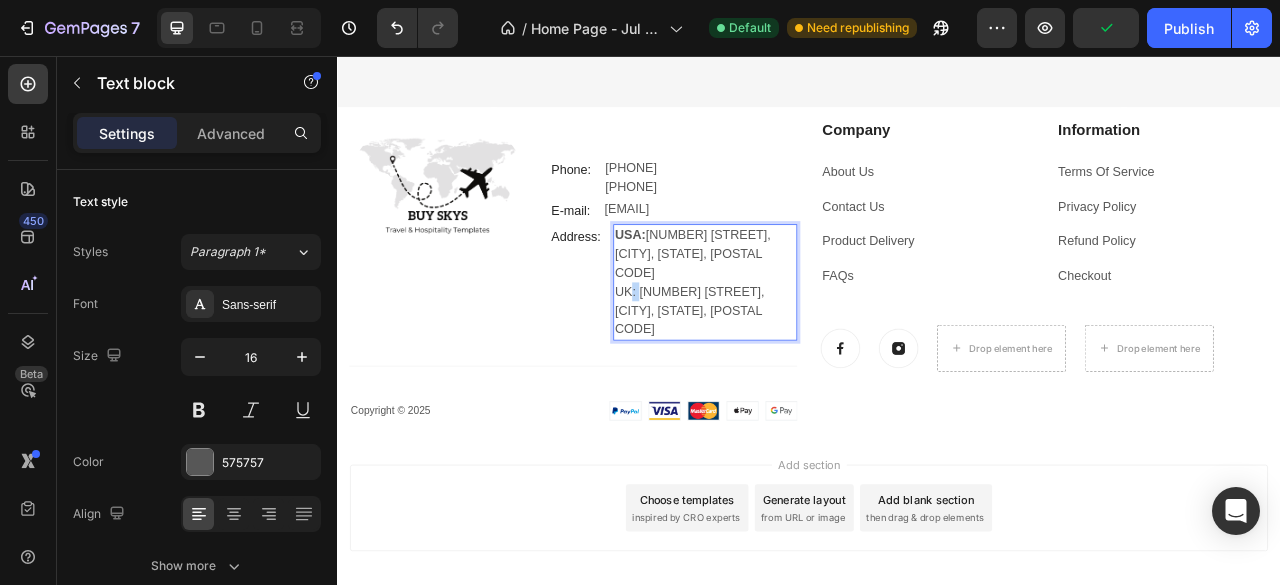 click on "UK: 39 Fife Street, Nuneaton, England, CV11 5PR" at bounding box center [805, 380] 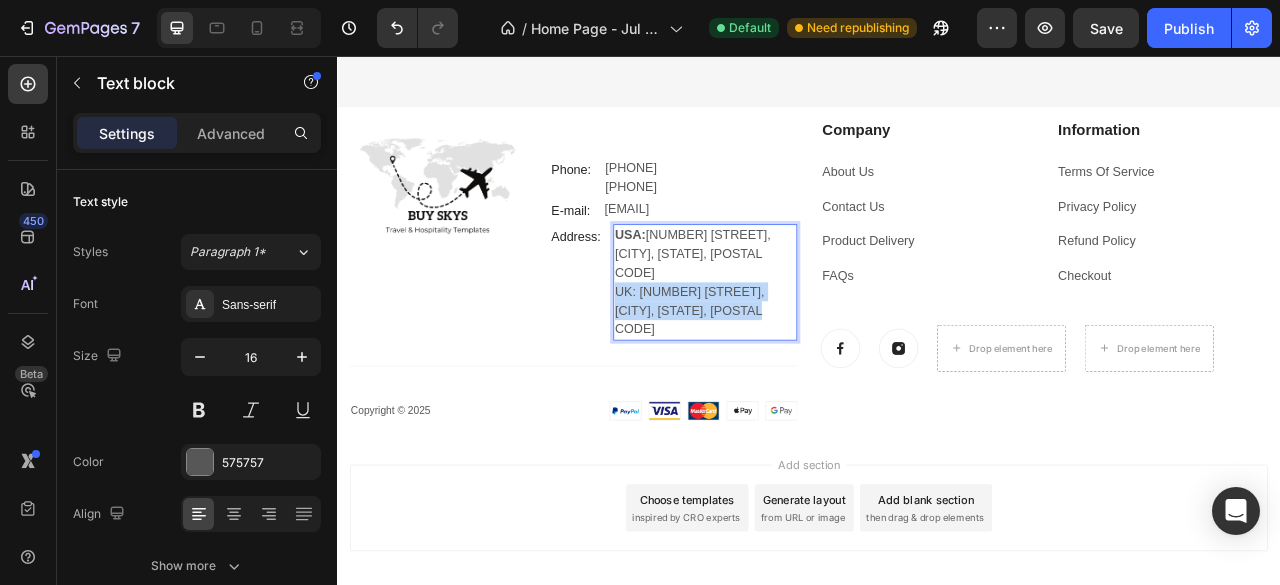click on "UK: 39 Fife Street, Nuneaton, England, CV11 5PR" at bounding box center (805, 380) 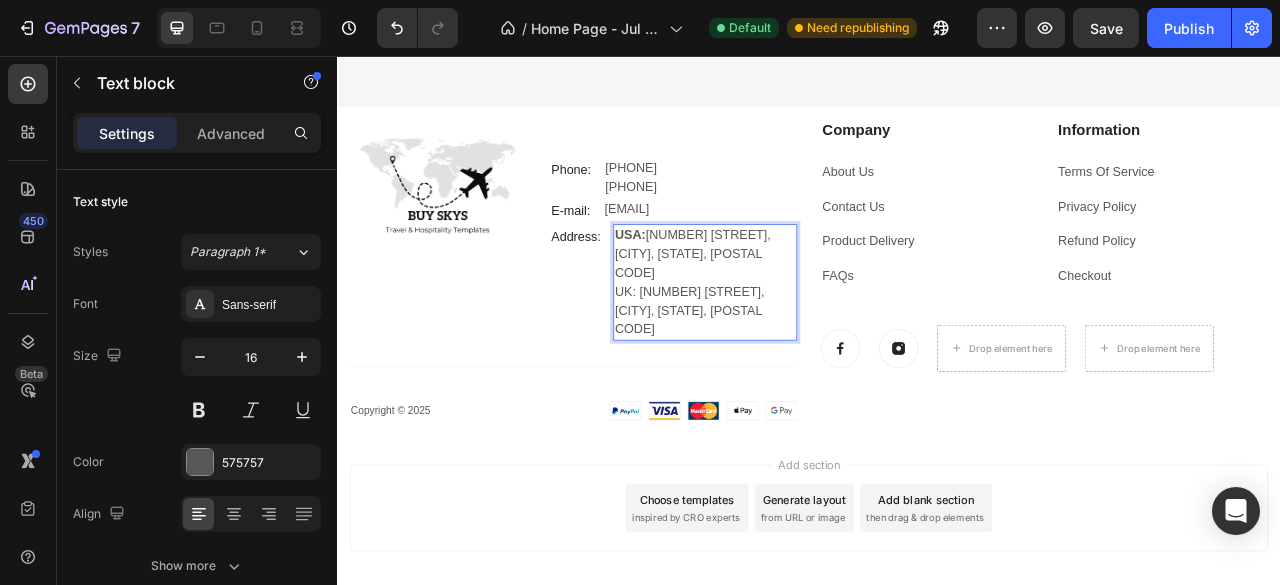 click on "UK: 39 Fife Street, Nuneaton, England, CV11 5PR" at bounding box center [805, 380] 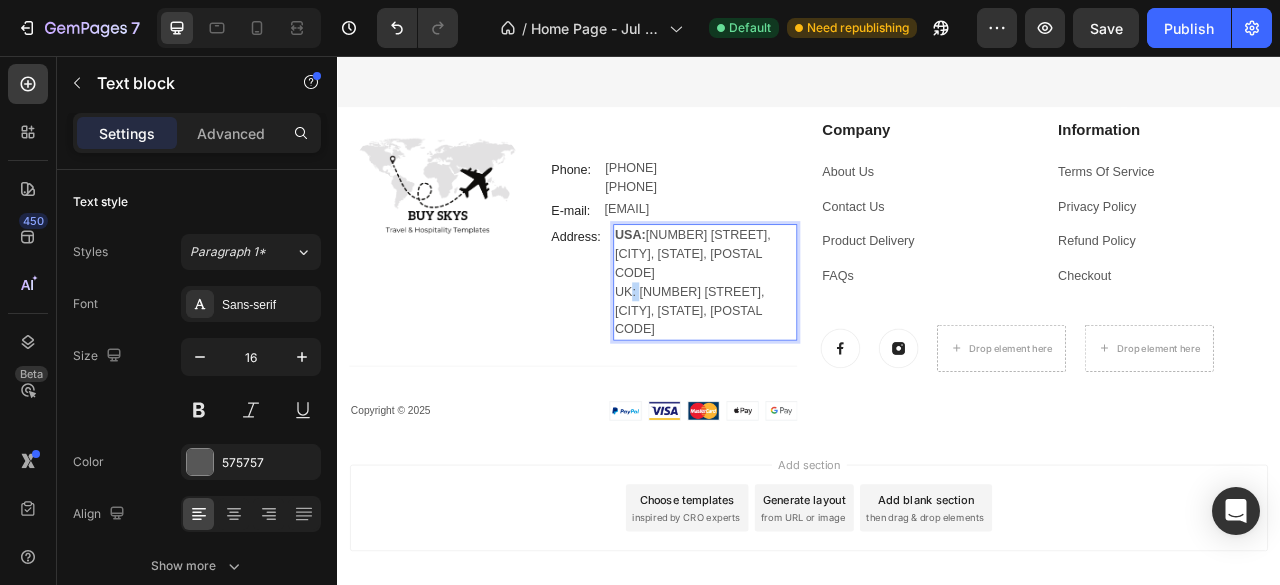 click on "UK: 39 Fife Street, Nuneaton, England, CV11 5PR" at bounding box center [805, 380] 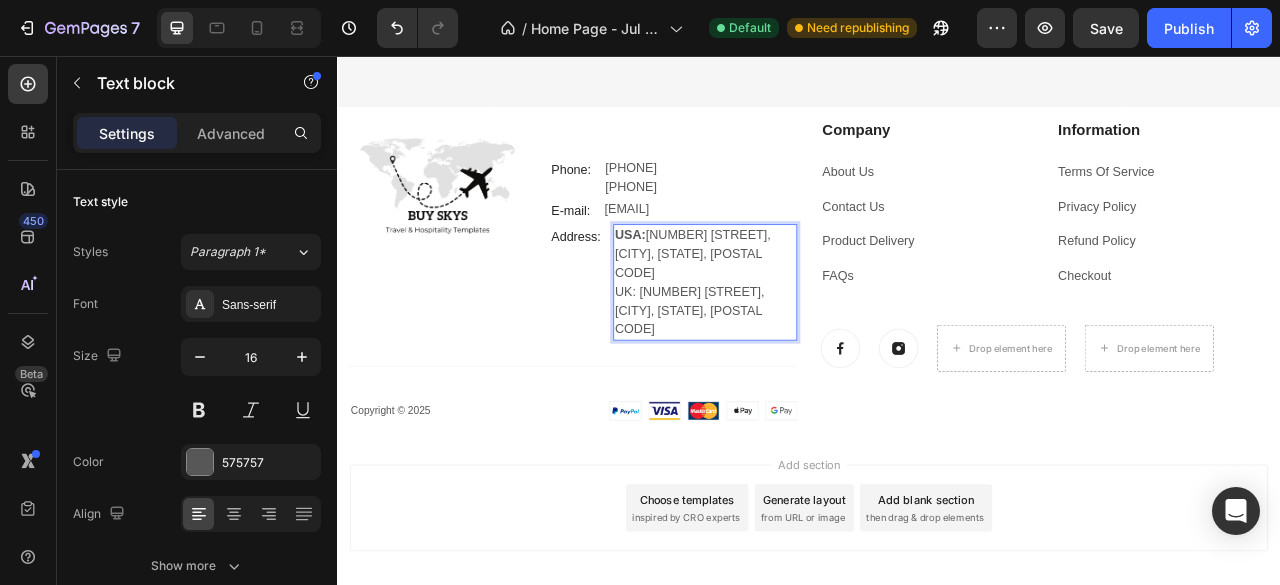 click on "USA:" at bounding box center (709, 283) 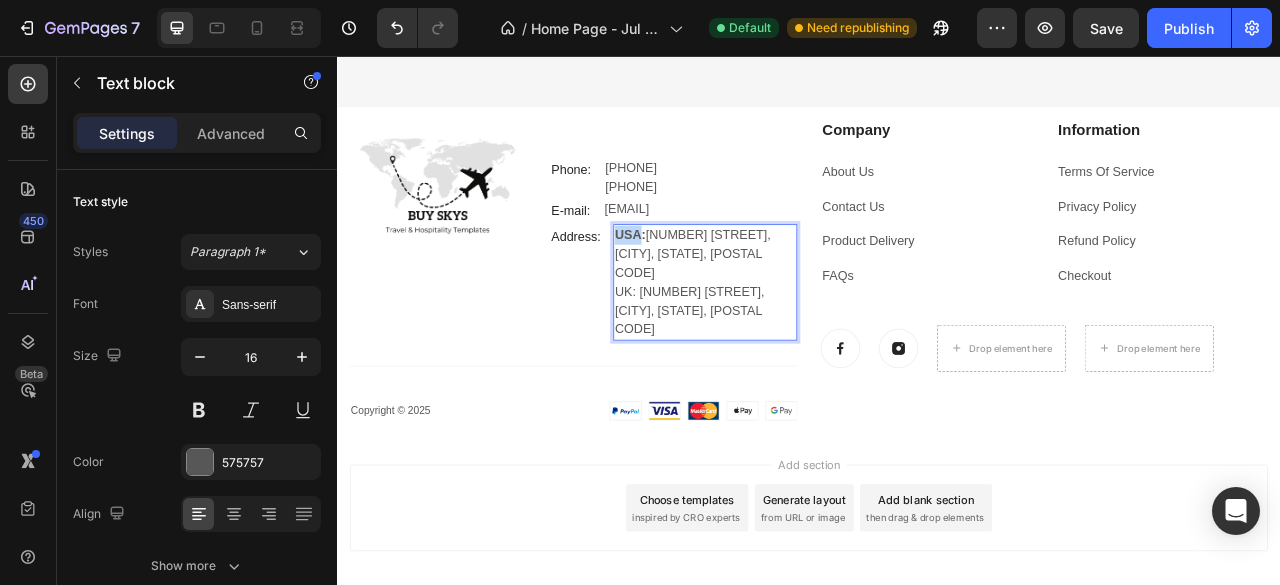 click on "USA:" at bounding box center (709, 283) 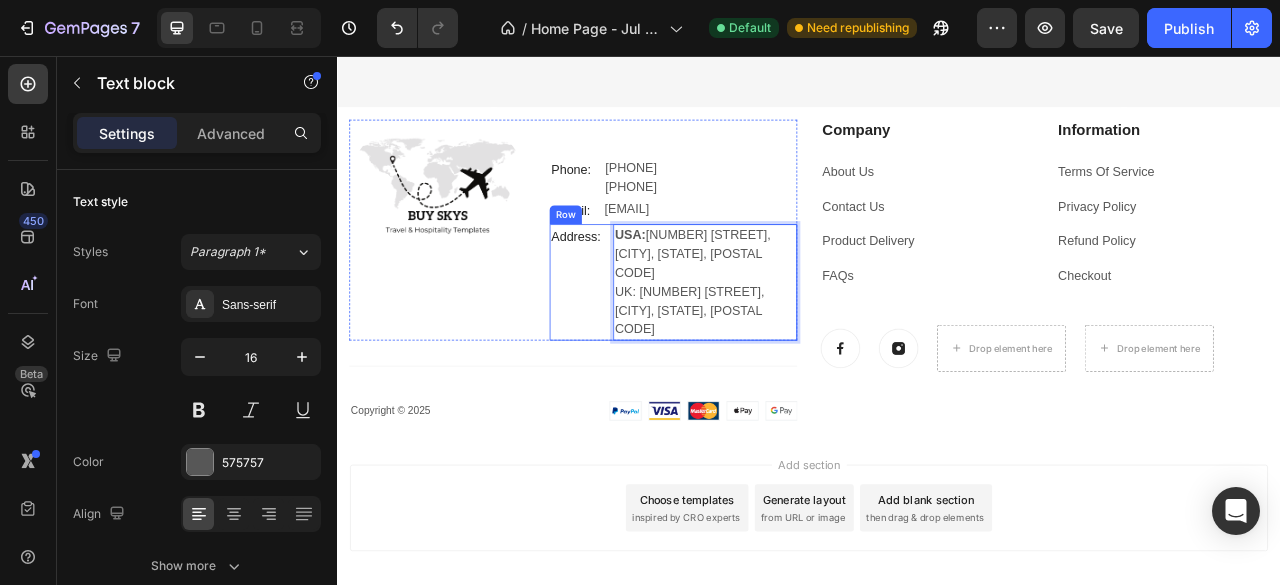 click on "Address: Text block" at bounding box center (640, 344) 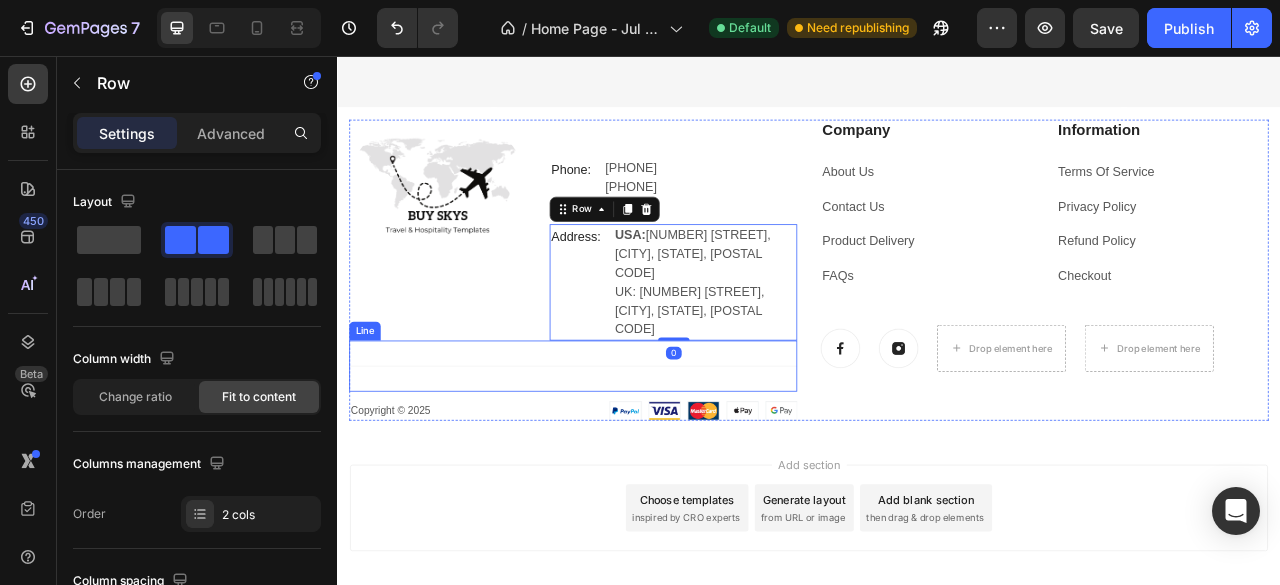 click on "Title Line" at bounding box center [637, 450] 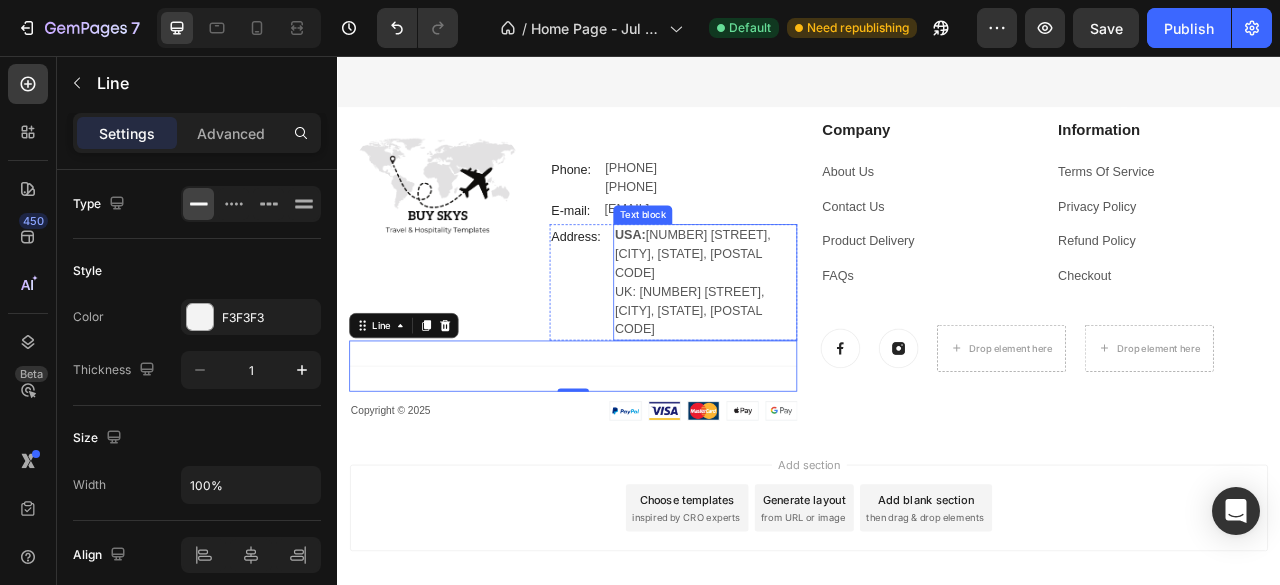 click on "UK: 39 Fife Street, Nuneaton, England, CV11 5PR" at bounding box center (805, 380) 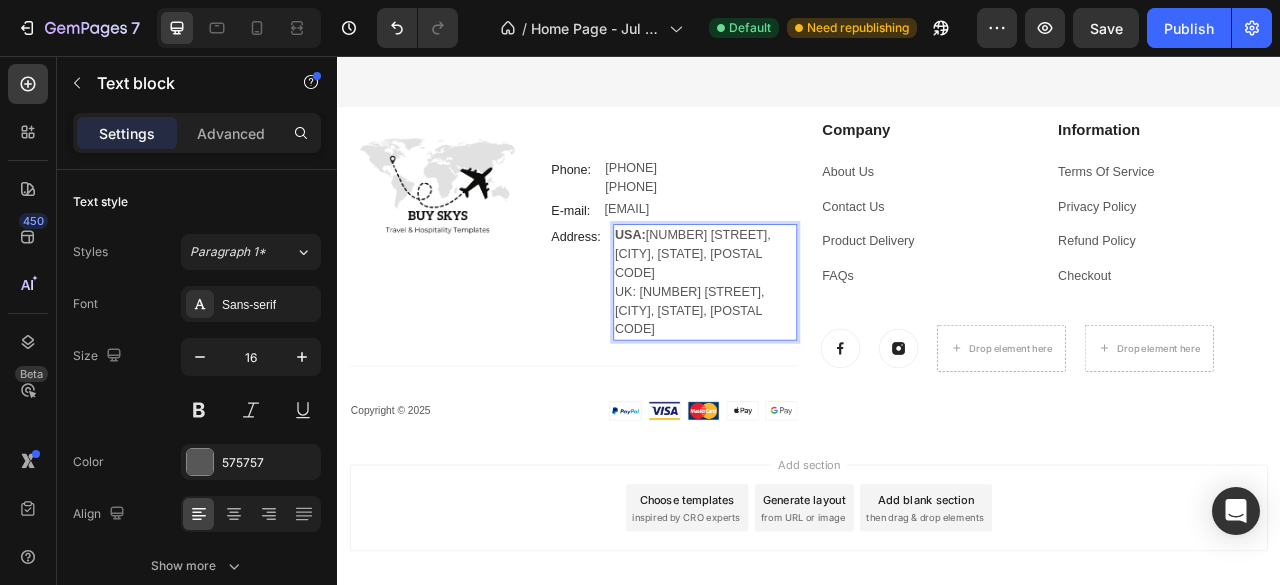 drag, startPoint x: 711, startPoint y: 332, endPoint x: 686, endPoint y: 332, distance: 25 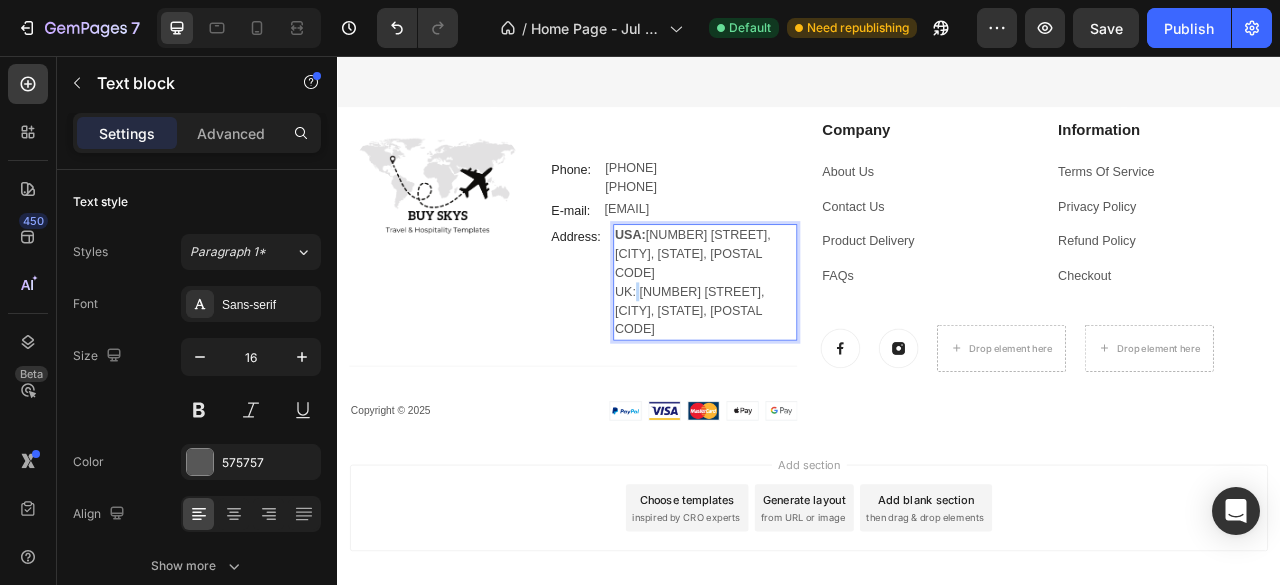 click on "UK: 39 Fife Street, Nuneaton, England, CV11 5PR" at bounding box center [805, 380] 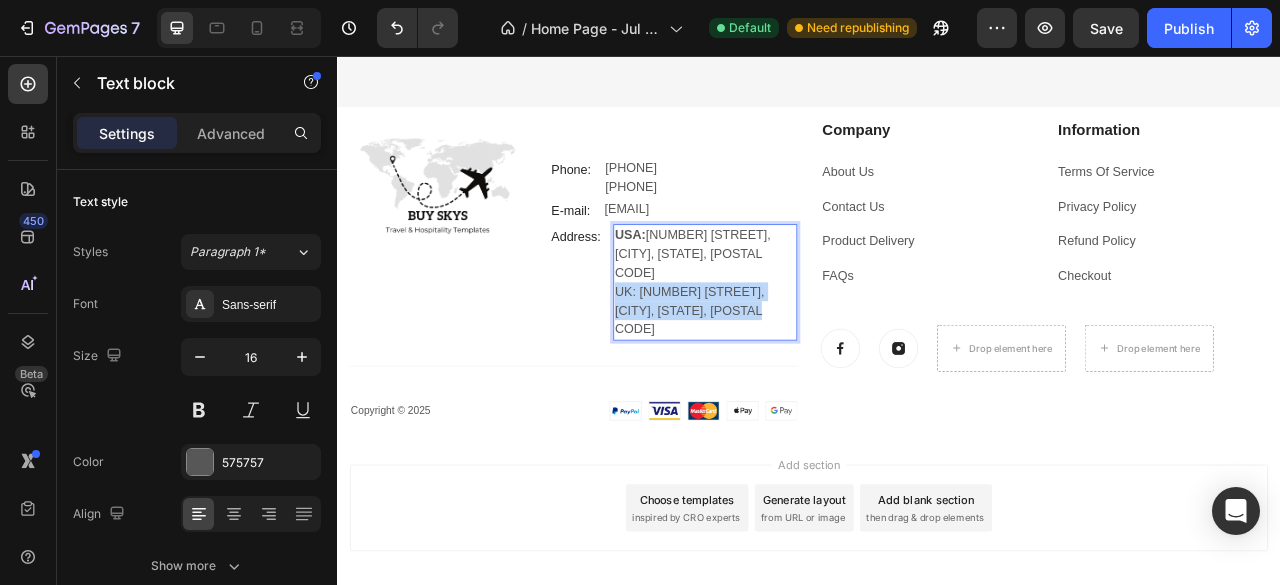 click on "UK: 39 Fife Street, Nuneaton, England, CV11 5PR" at bounding box center [805, 380] 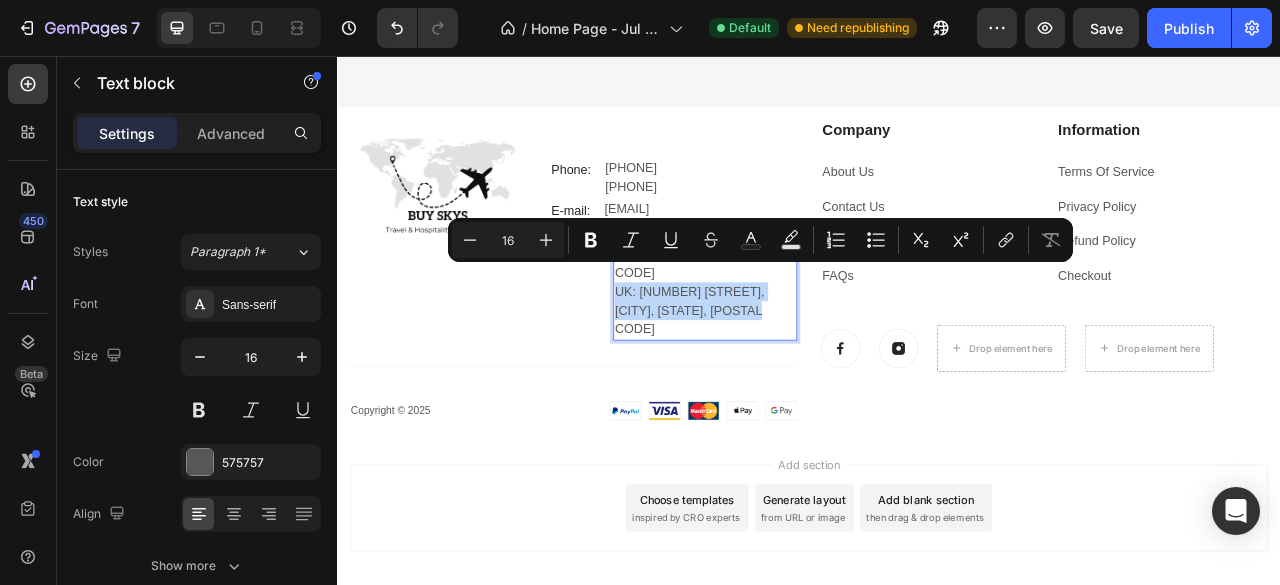 click on "UK: 39 Fife Street, Nuneaton, England, CV11 5PR" at bounding box center (805, 380) 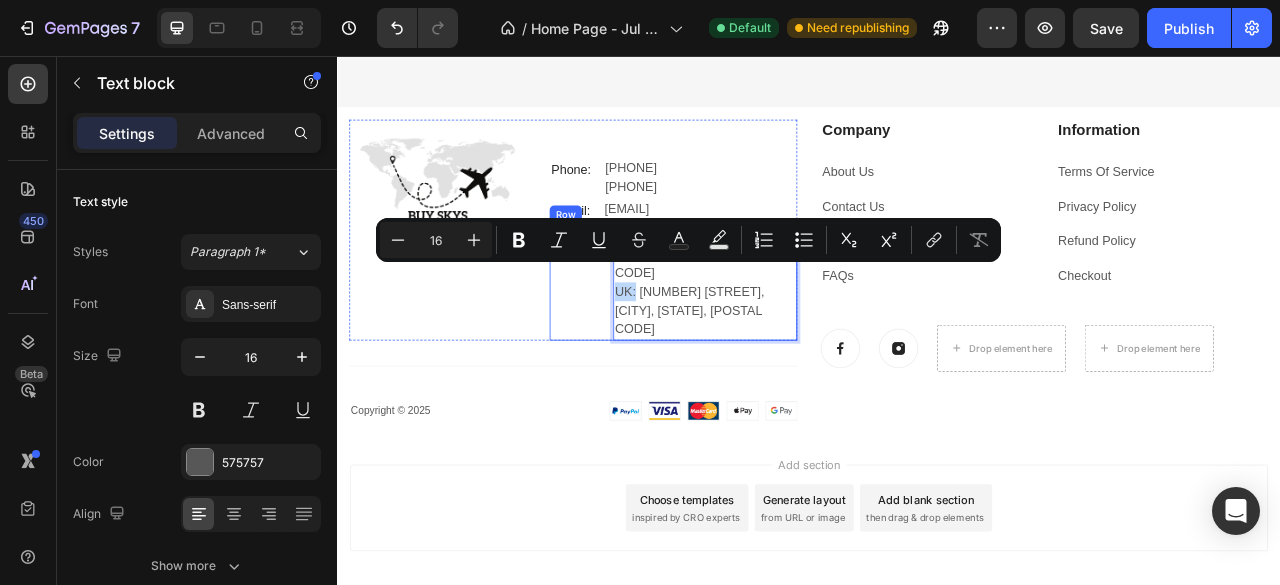 drag, startPoint x: 714, startPoint y: 331, endPoint x: 683, endPoint y: 331, distance: 31 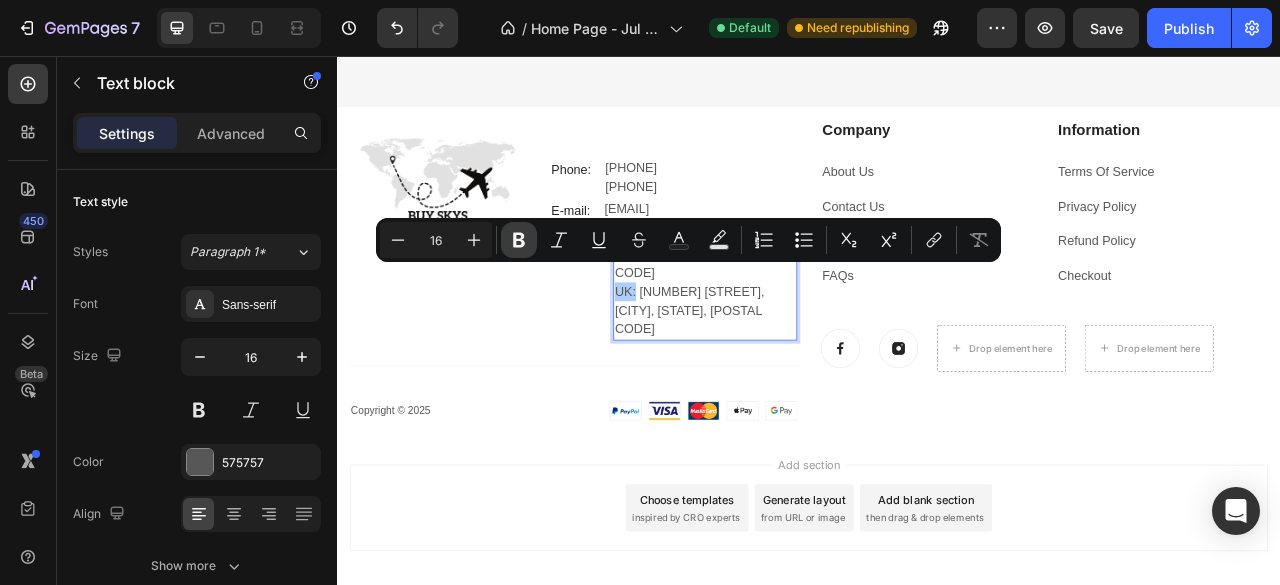 click 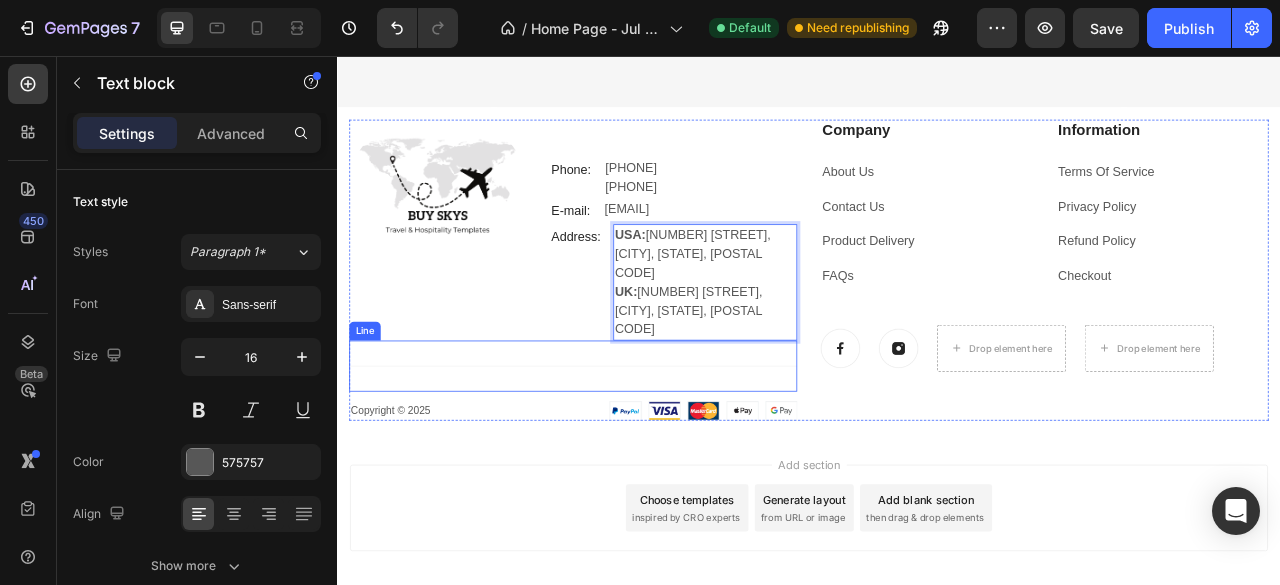 click on "Title Line" at bounding box center (637, 450) 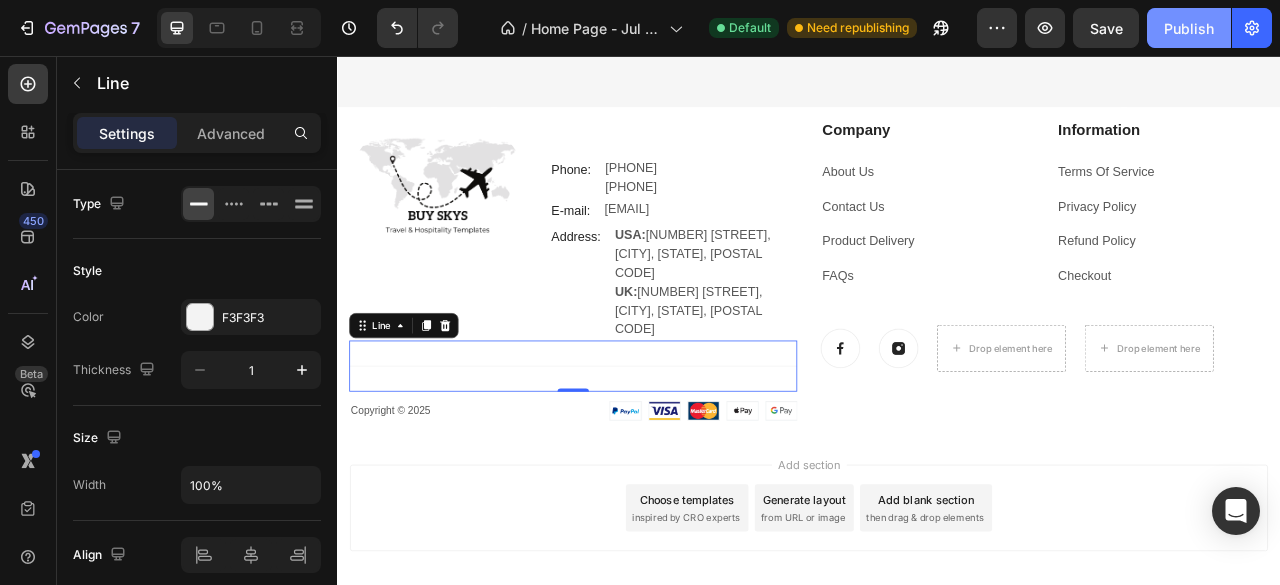 click on "Publish" at bounding box center [1189, 28] 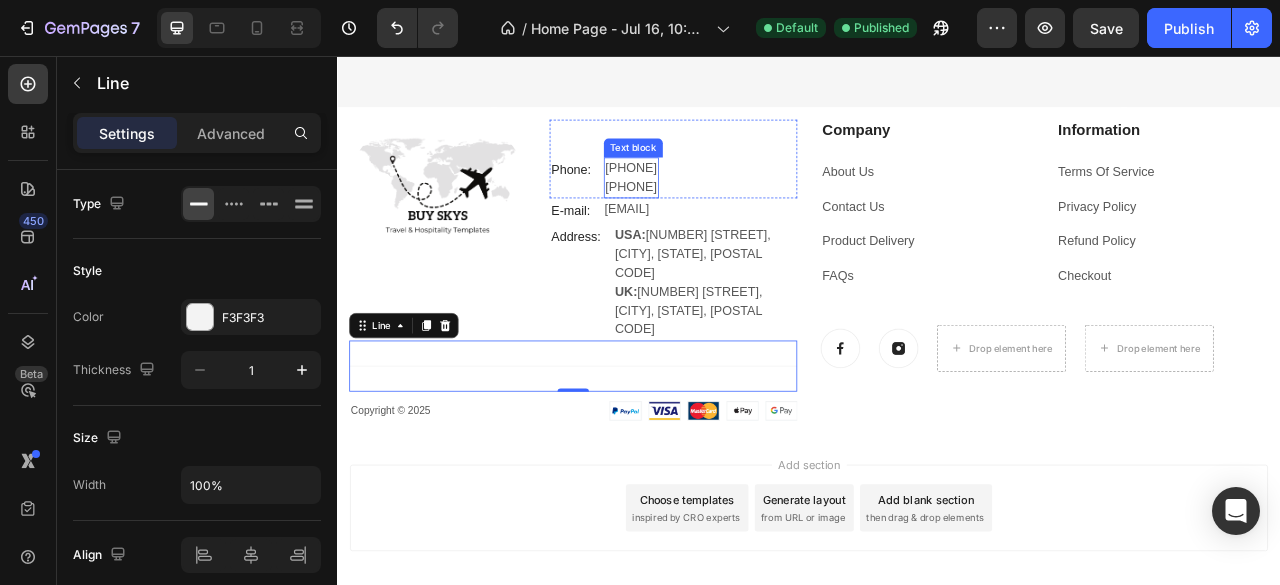 click on "[PHONE]" at bounding box center (711, 199) 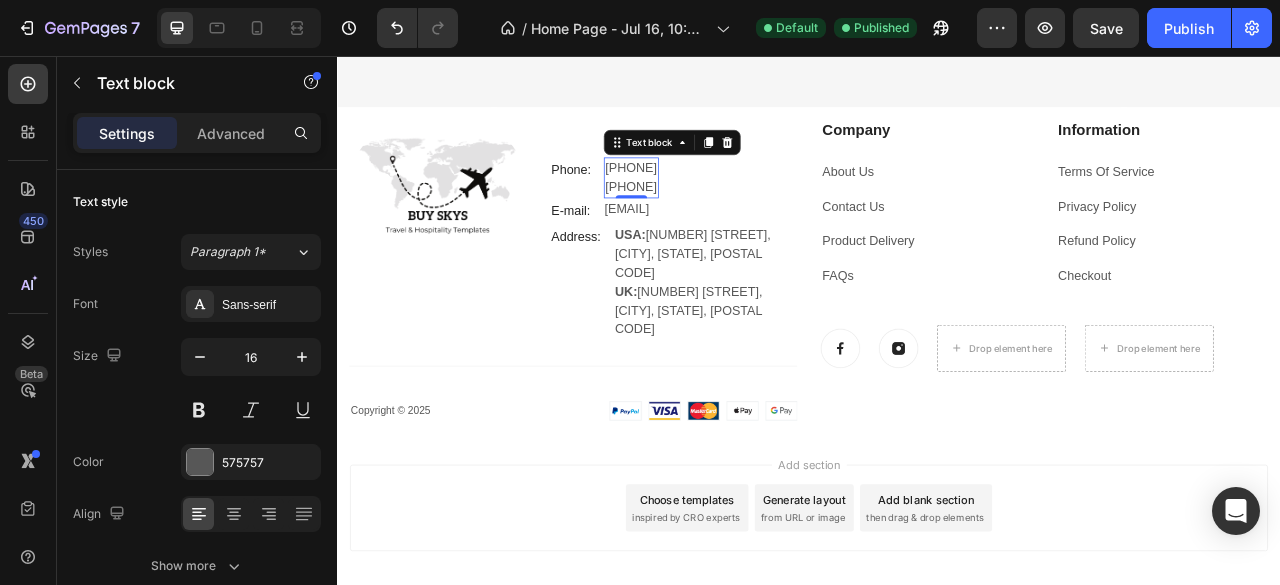 click on "[PHONE]" at bounding box center [711, 199] 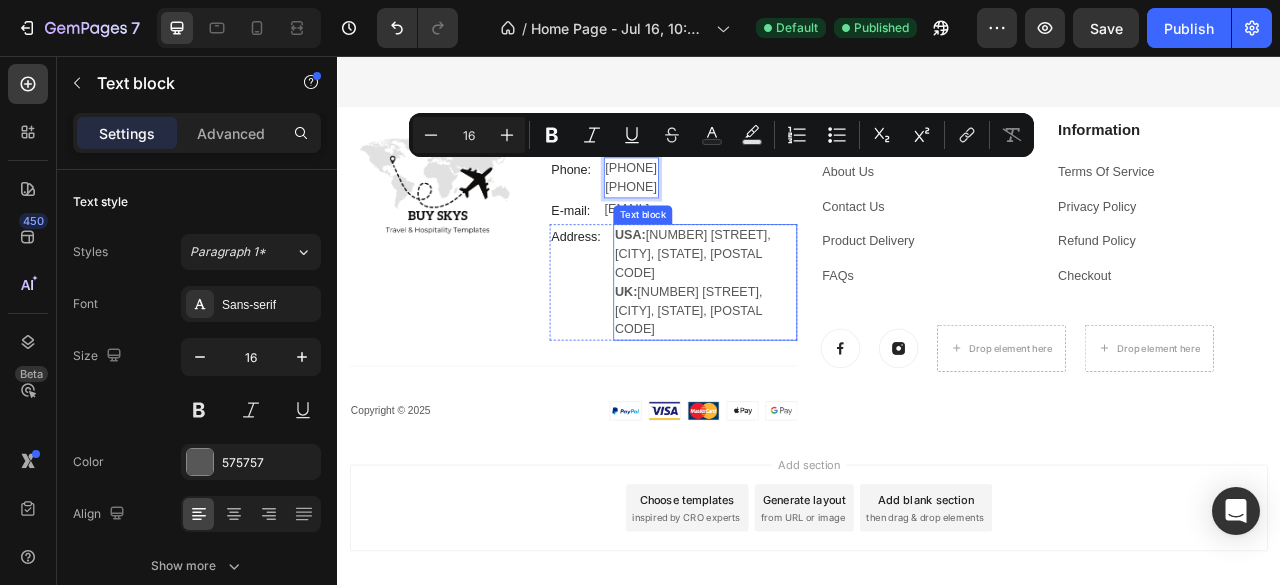 click on "USA:  5900 Balcones Drive, STE 11832, Austin, TX, 78731" at bounding box center [805, 308] 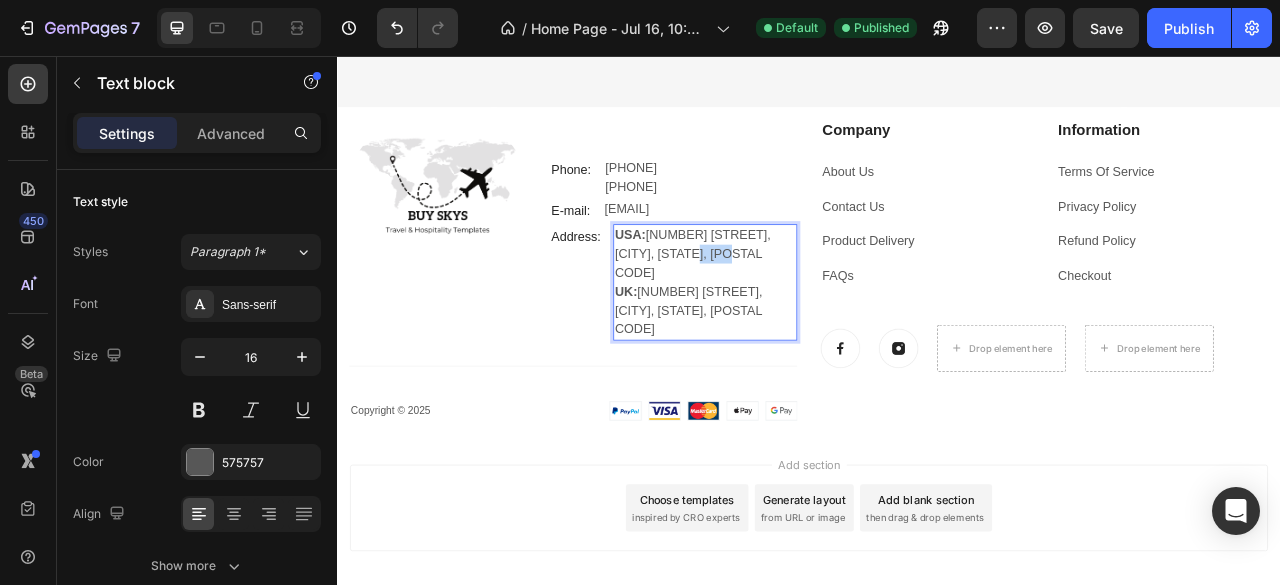 click on "USA:  5900 Balcones Drive, STE 11832, Austin, TX, 78731" at bounding box center (805, 308) 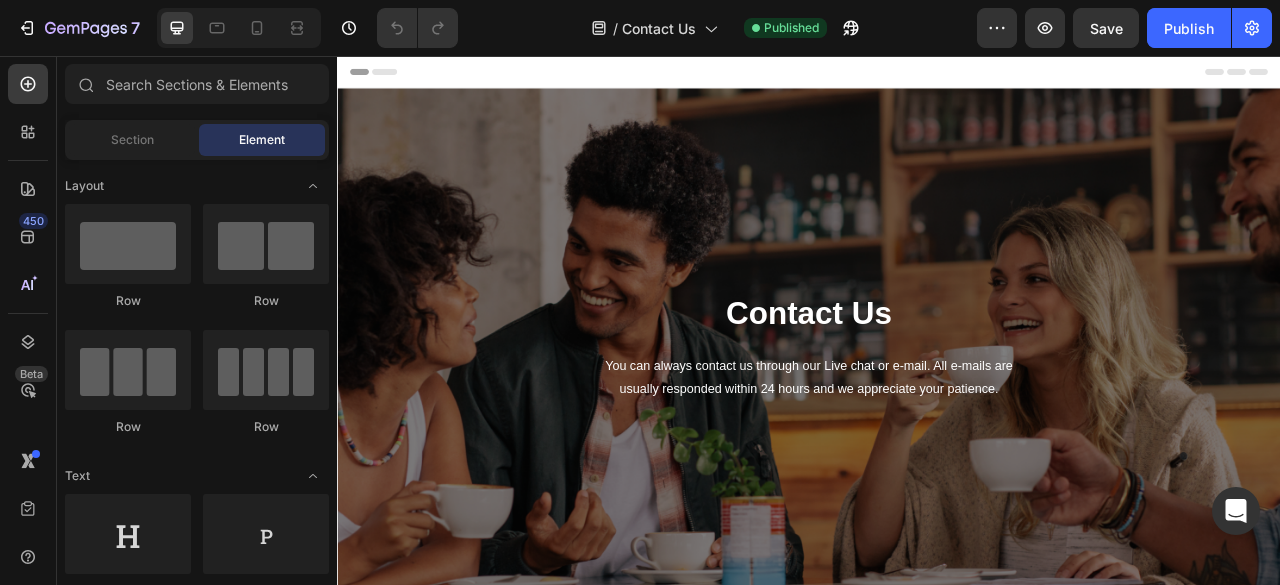 scroll, scrollTop: 0, scrollLeft: 0, axis: both 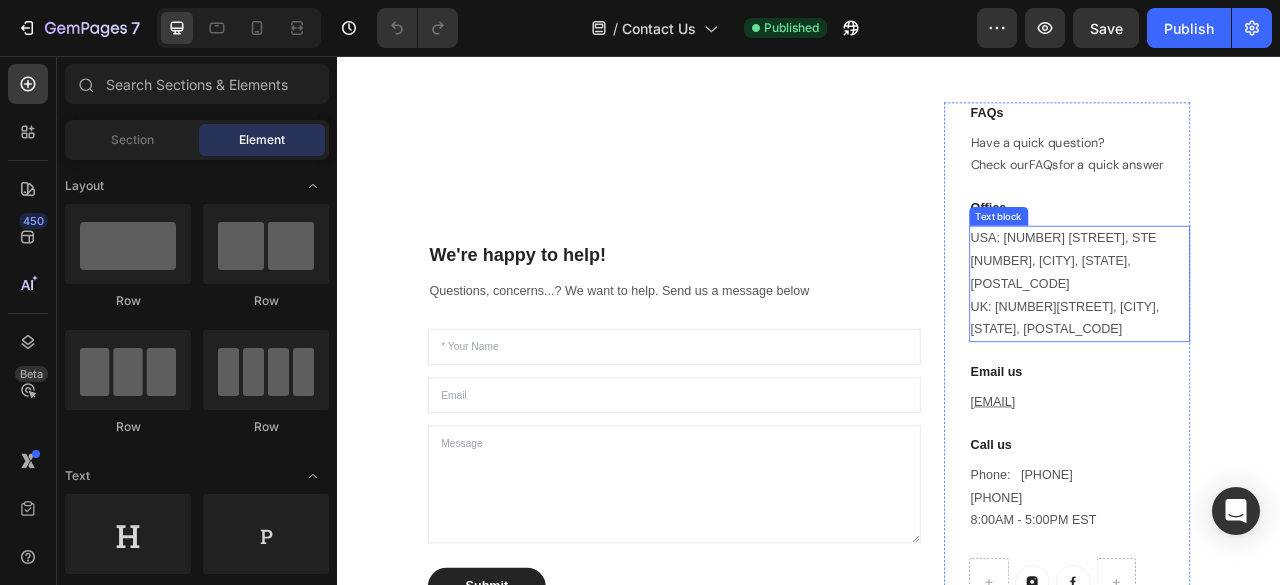 click on "USA: [NUMBER] [STREET], STE [NUMBER], [CITY], [STATE], [POSTAL_CODE]" at bounding box center (1281, 317) 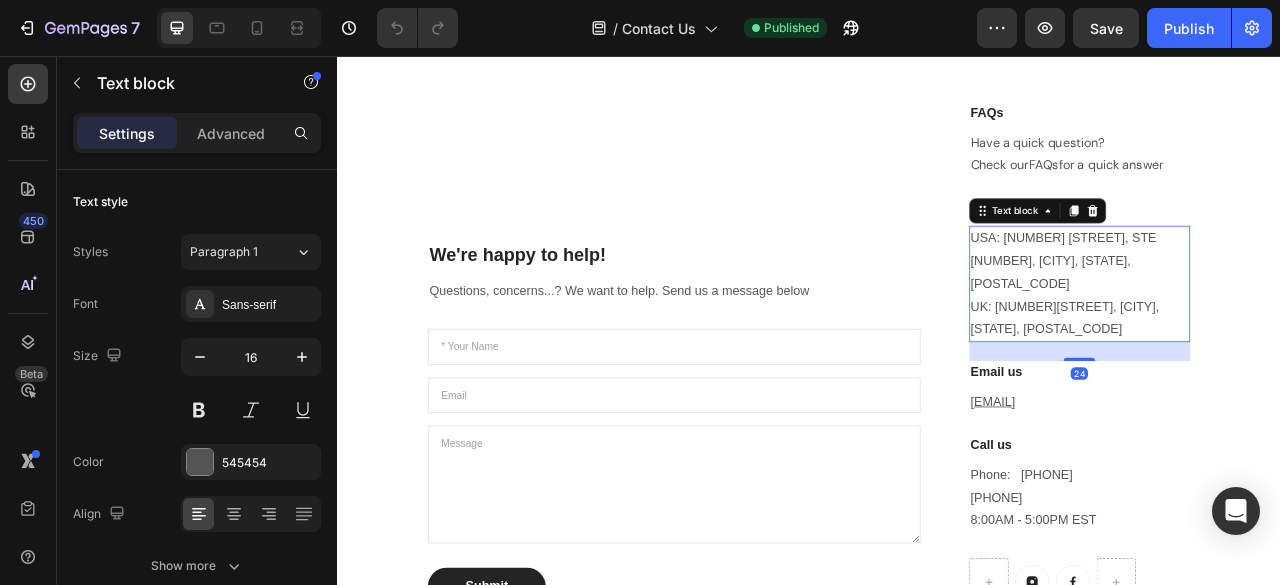 click on "USA: [NUMBER] [STREET], STE [NUMBER], [CITY], [STATE], [POSTAL_CODE]" at bounding box center [1281, 317] 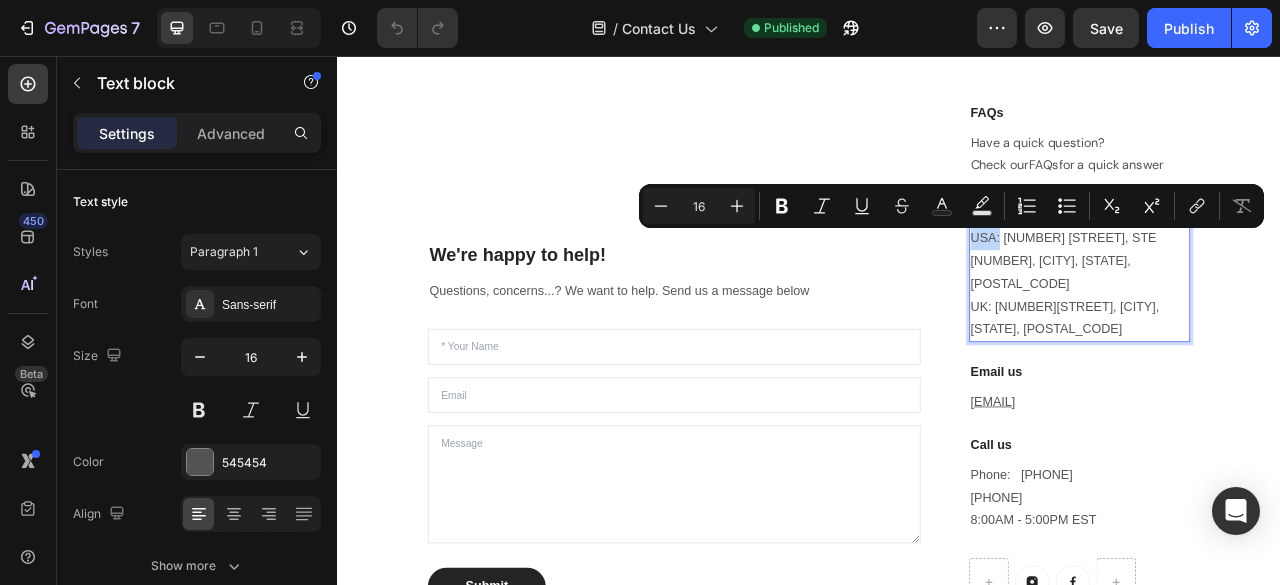 drag, startPoint x: 1169, startPoint y: 290, endPoint x: 1134, endPoint y: 288, distance: 35.057095 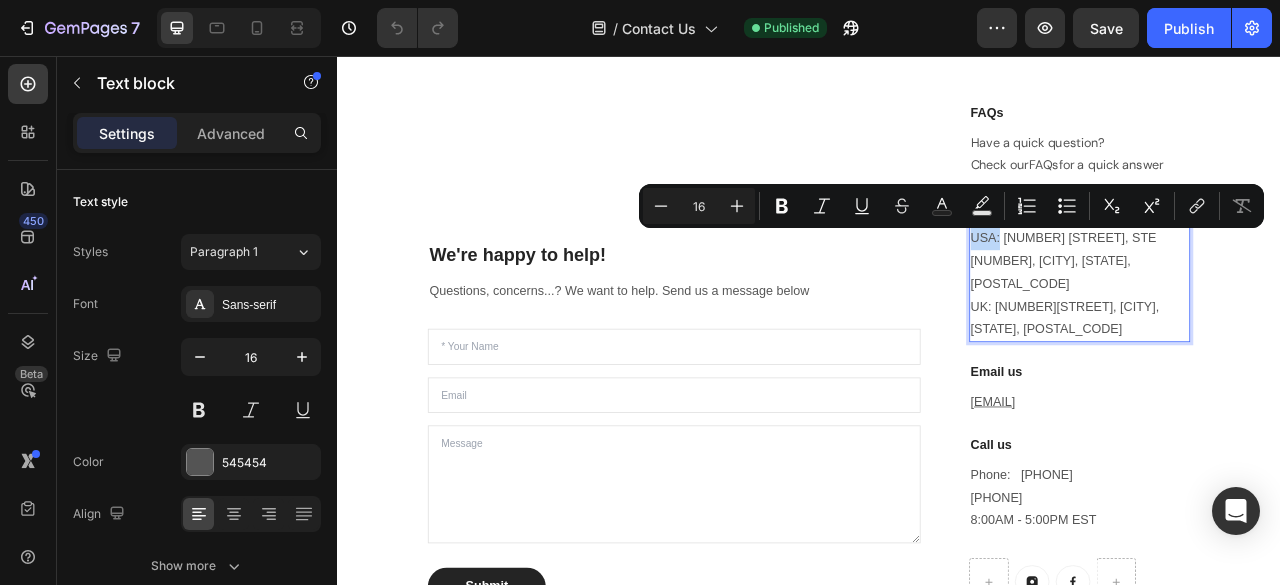 click on "USA: 5900 Balcones Drive, STE 11832, Austin, TX, 78731" at bounding box center (1281, 317) 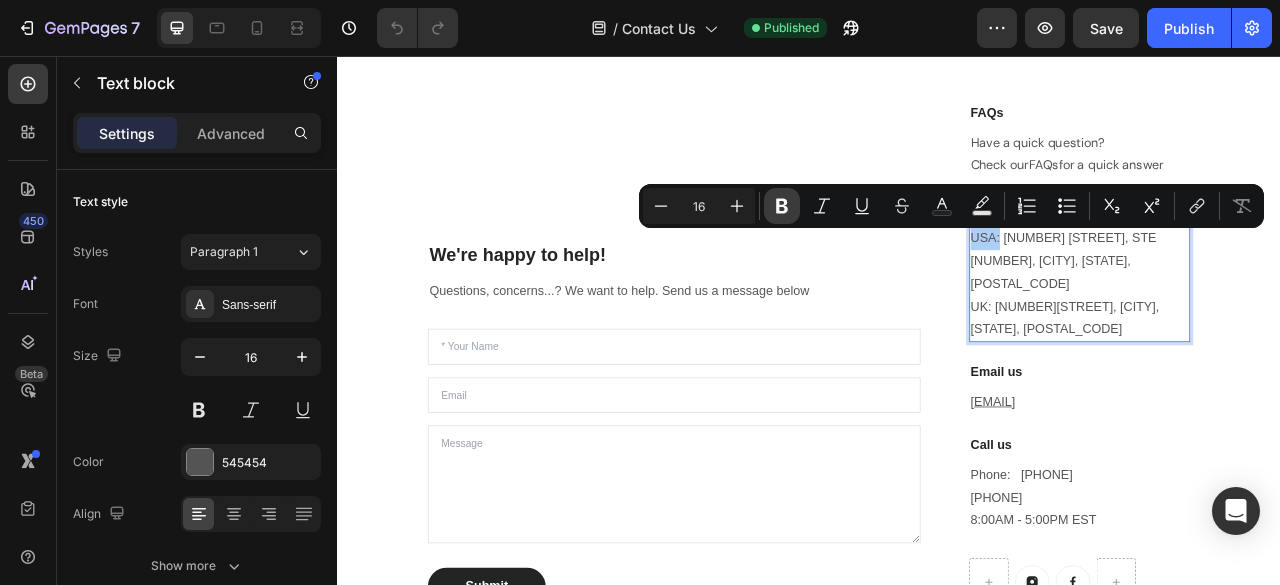 click 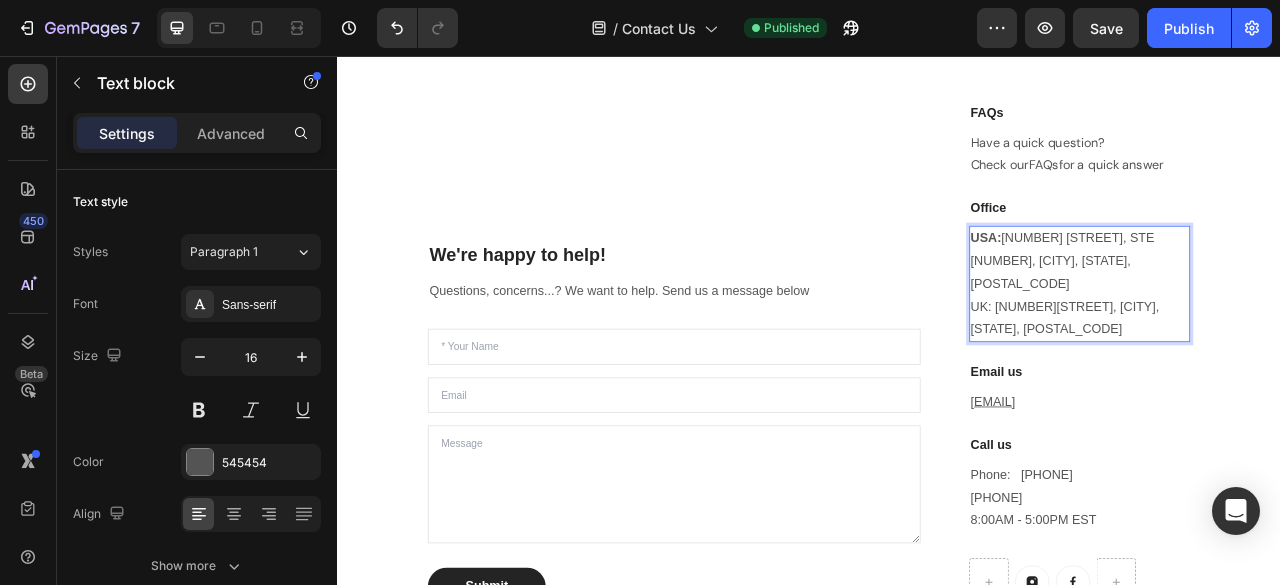click on "UK: 39 Fife Street, Nuneaton, England, CV11 5PR" at bounding box center (1281, 390) 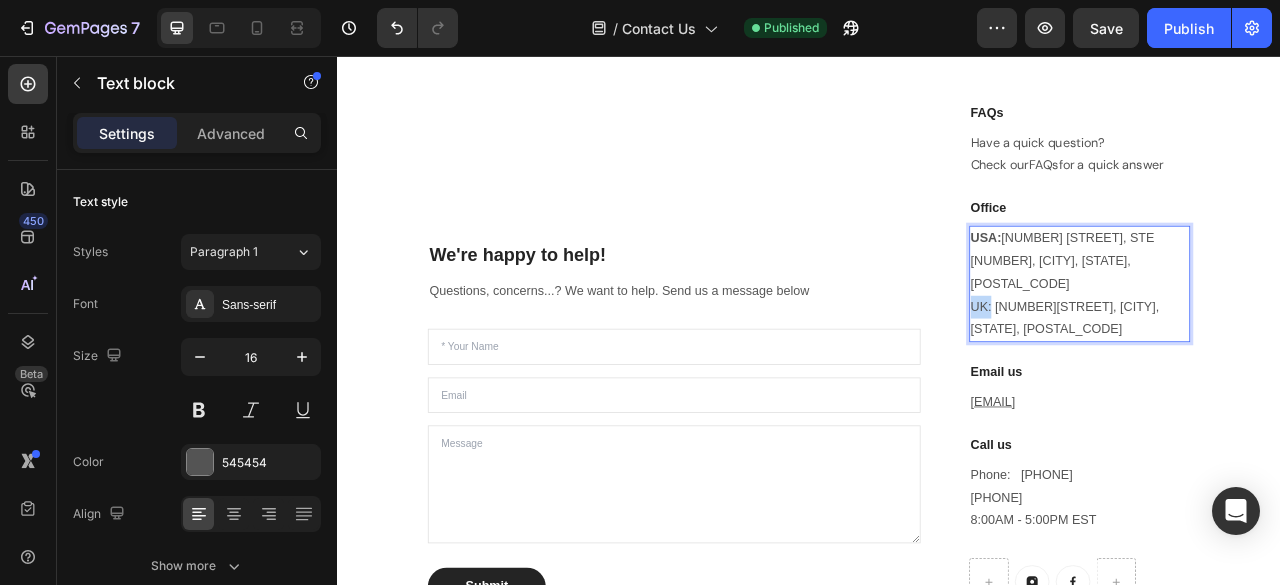 drag, startPoint x: 1156, startPoint y: 346, endPoint x: 1129, endPoint y: 346, distance: 27 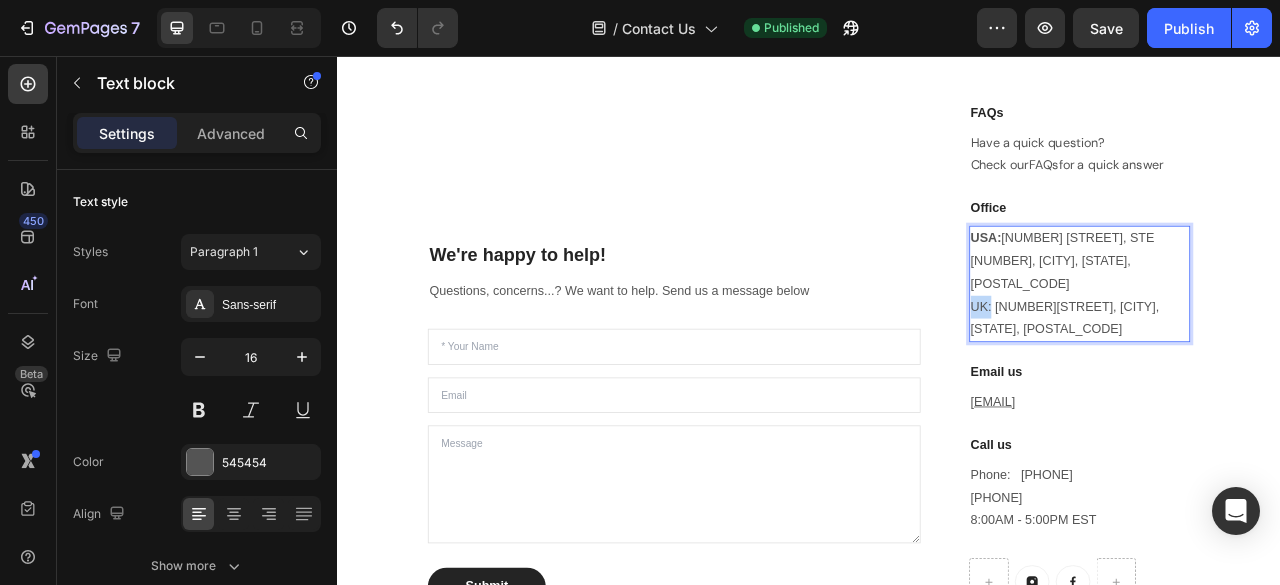 click on "USA:  5900 Balcones Drive, STE 11832, Austin, TX, 78731 UK: 39 Fife Street, Nuneaton, England, CV11 5PR" at bounding box center (1281, 346) 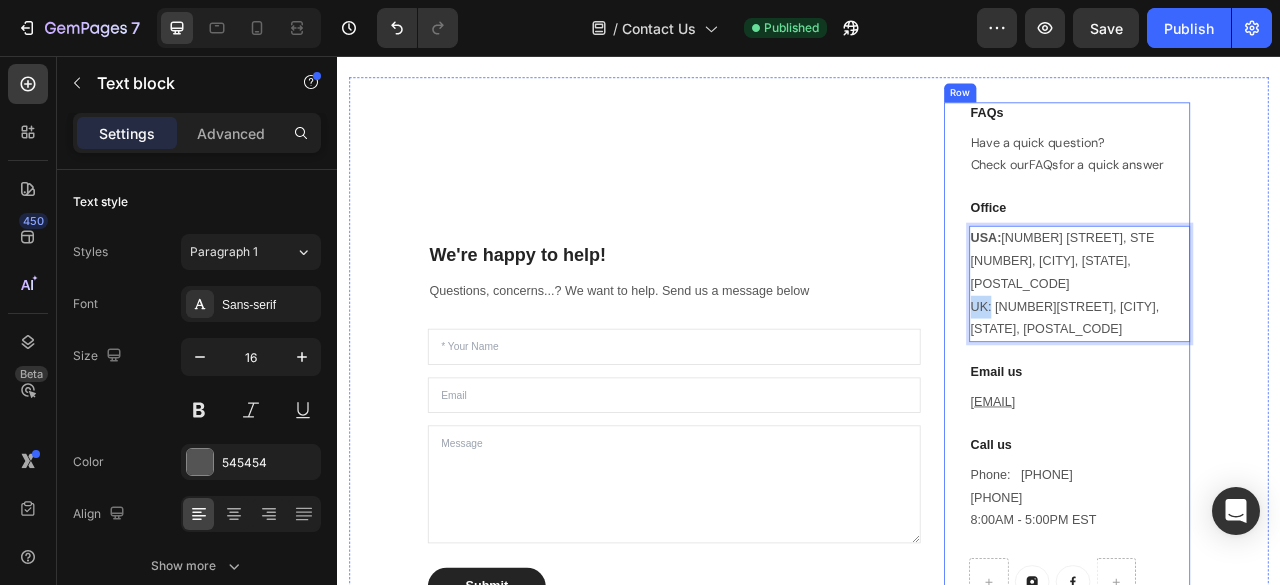 click on "We're happy to help!" at bounding box center (765, 310) 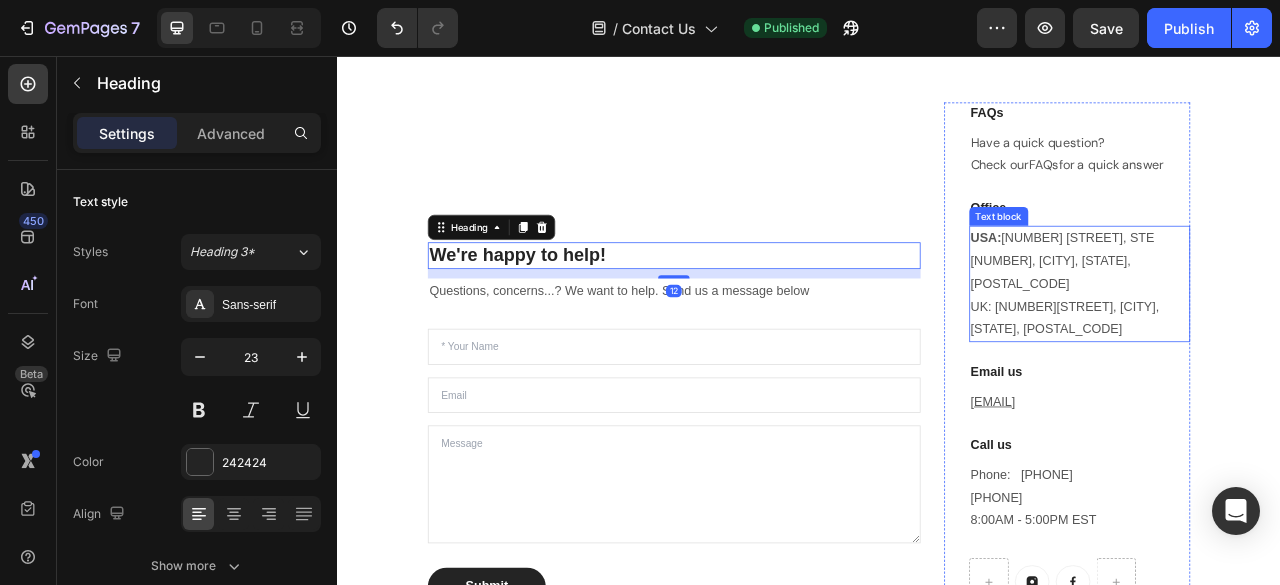 click on "UK: 39 Fife Street, Nuneaton, England, CV11 5PR" at bounding box center [1281, 390] 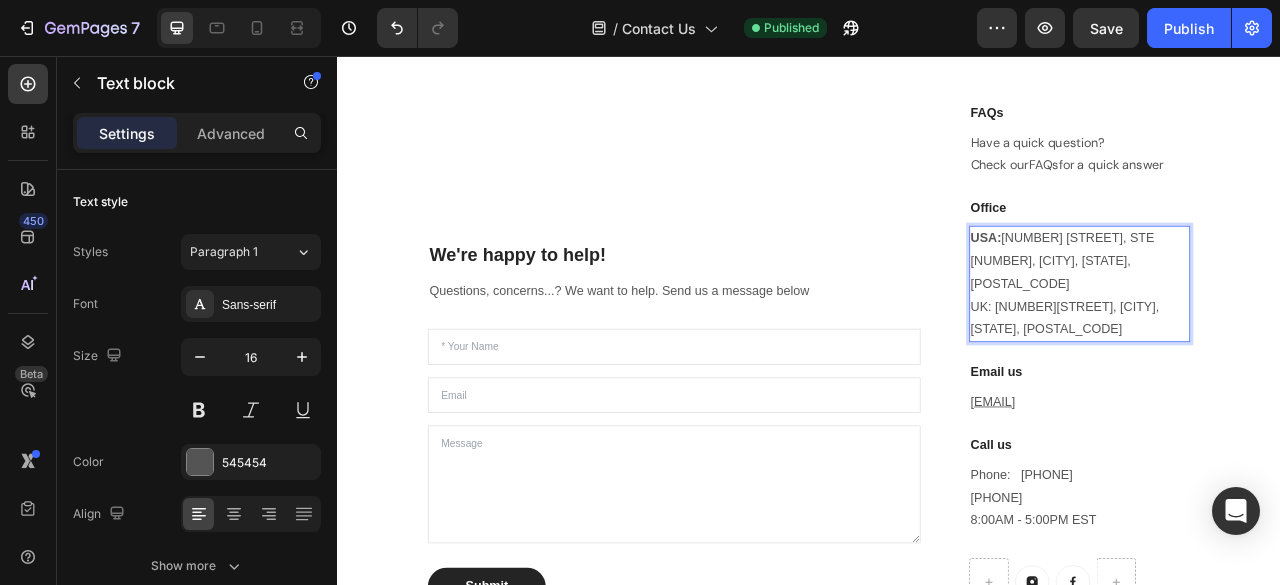 click on "UK: 39 Fife Street, Nuneaton, England, CV11 5PR" at bounding box center (1281, 390) 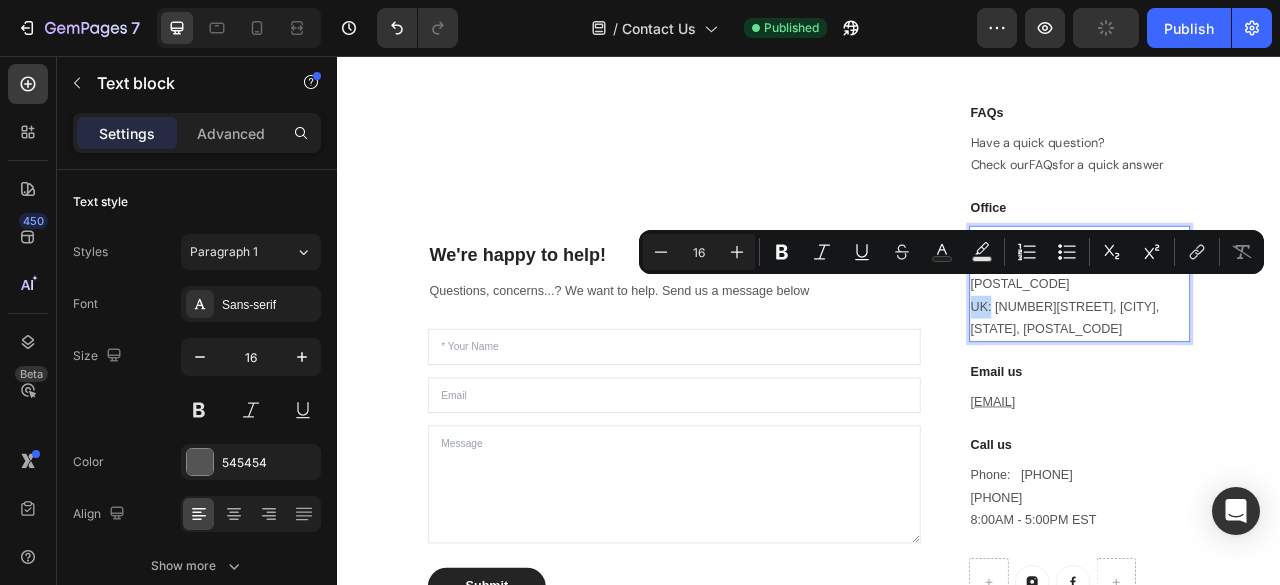drag, startPoint x: 1158, startPoint y: 344, endPoint x: 1133, endPoint y: 344, distance: 25 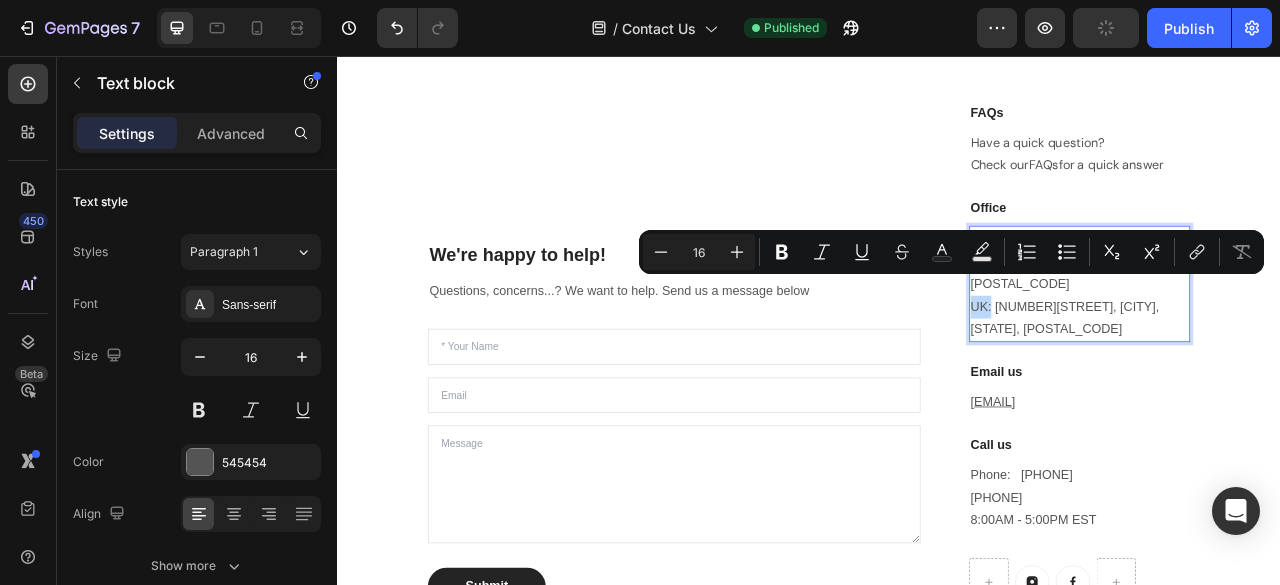 click on "UK: 39 Fife Street, Nuneaton, England, CV11 5PR" at bounding box center (1281, 390) 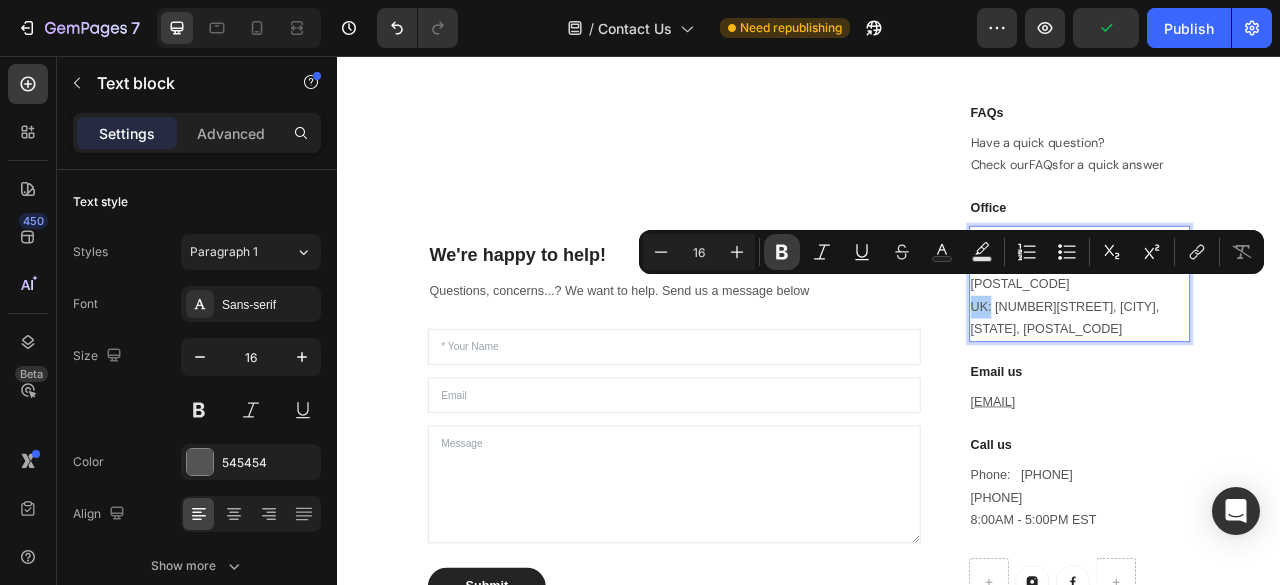 click 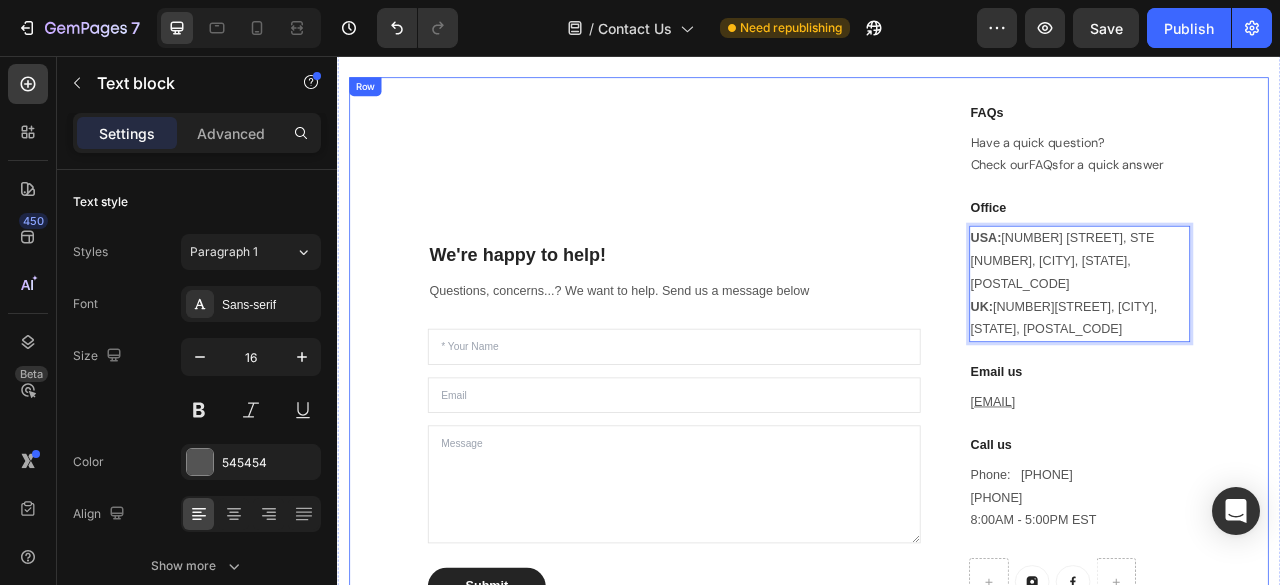 click on "We're happy to help! Heading Questions, concerns...? We want to help. Send us a message below Text block Text Field Email Field Text Area Submit Submit Button Contact Form FAQs Heading Have a quick question? Check our  FAQs  for a quick answer Text block Office Heading USA:  5900 Balcones Drive, STE 11832, Austin, TX, 78731 UK:  39 Fife Street, Nuneaton, England, CV11 5PR Text block   24 Email us Heading Support@buysks.com Text block Call us Heading Phone:   +1 737 284 5787               +44 7533 225071               8:00AM - 5:00PM EST Text block
Button     Button
Row Row Row" at bounding box center (937, 435) 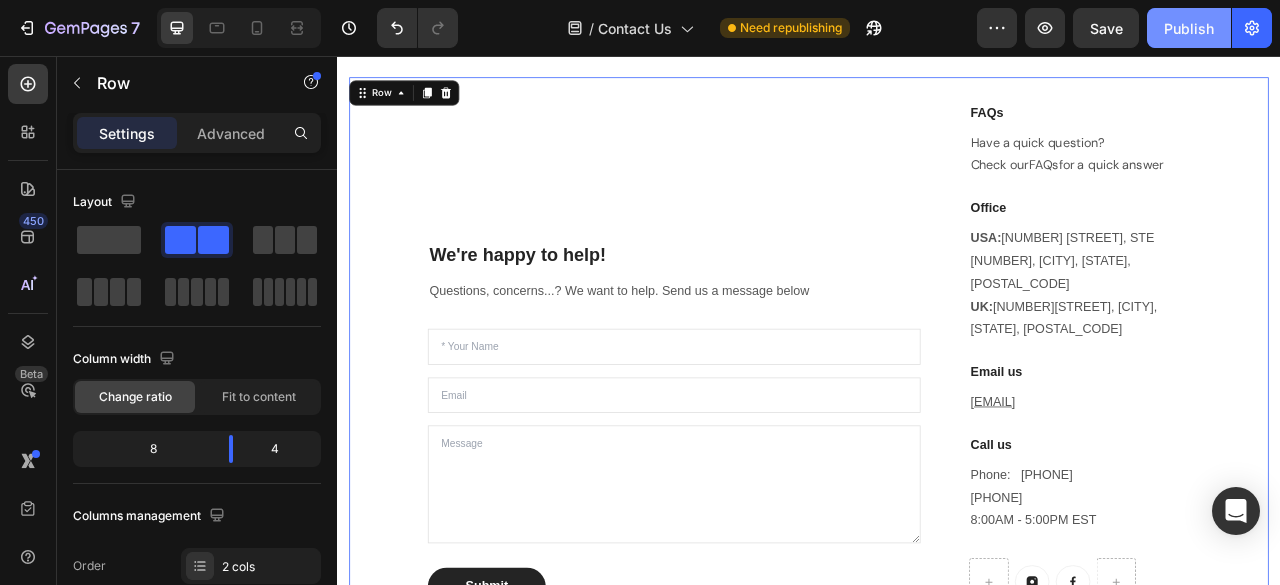 click on "Publish" at bounding box center [1189, 28] 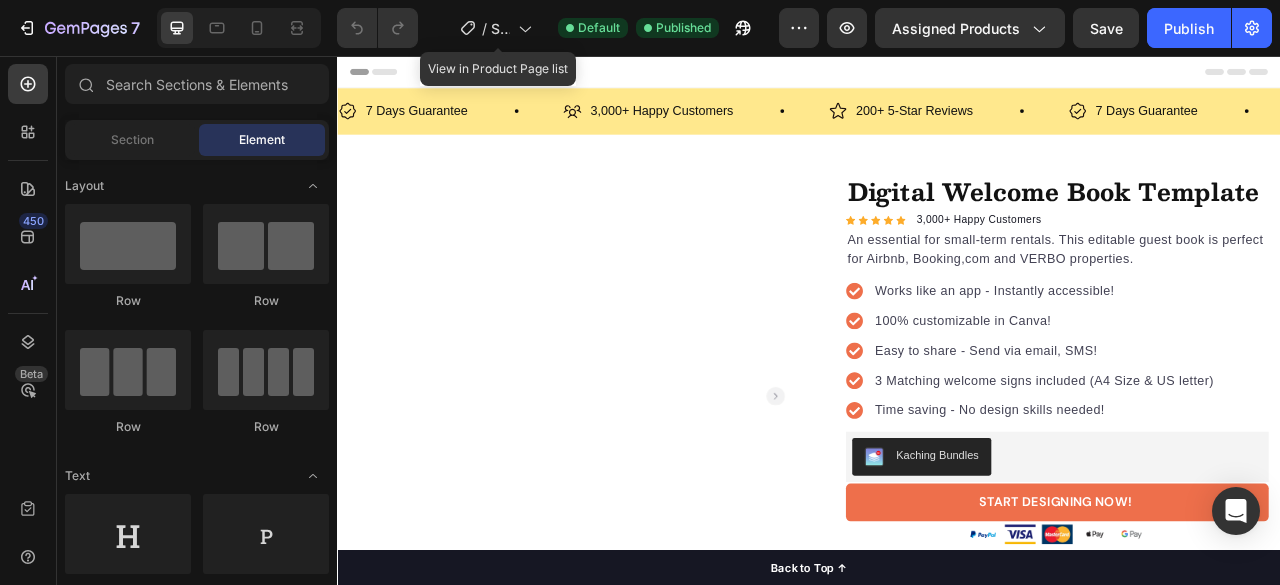 scroll, scrollTop: 0, scrollLeft: 0, axis: both 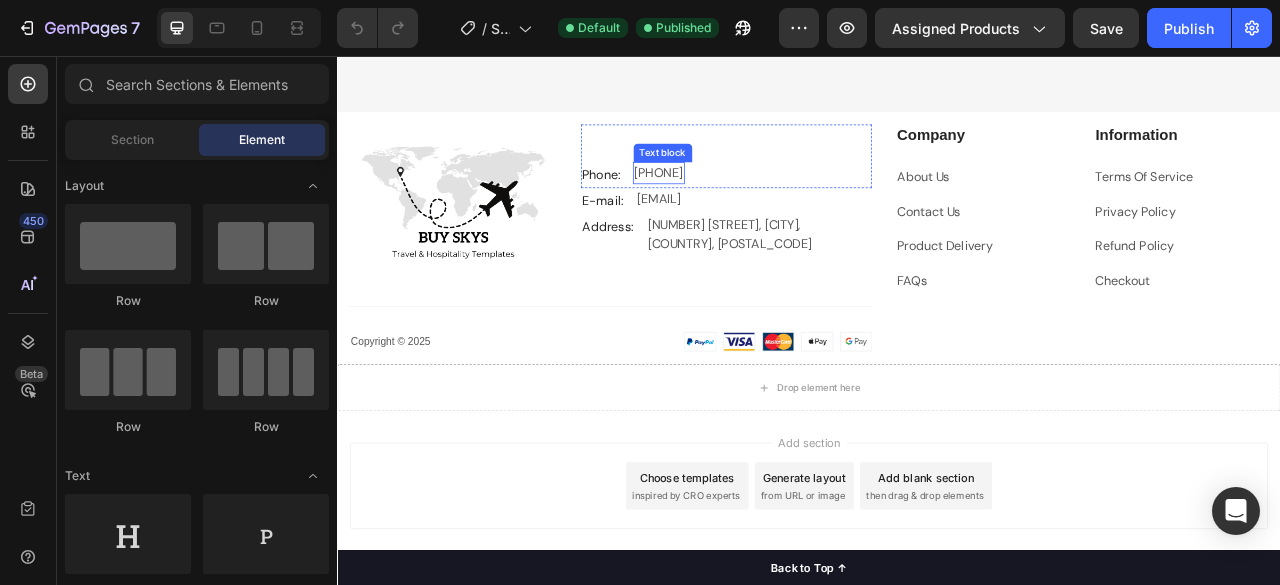 click on "[PHONE]" at bounding box center (746, 205) 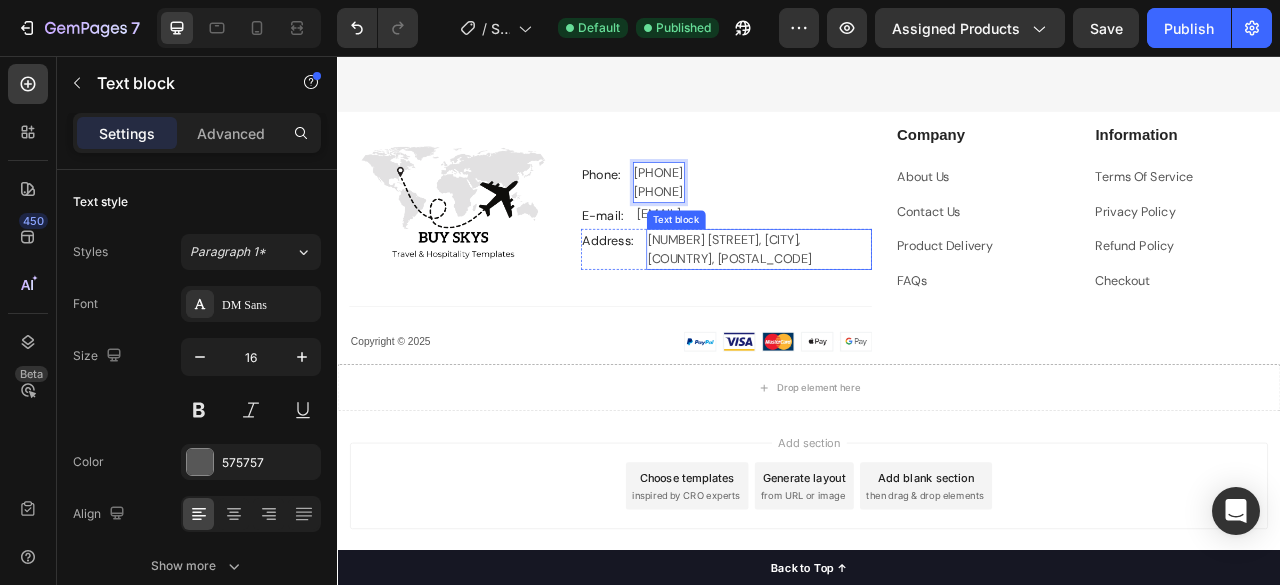 click on "[NUMBER] [STREET], [CITY], [COUNTRY], [POSTAL_CODE]" at bounding box center (873, 302) 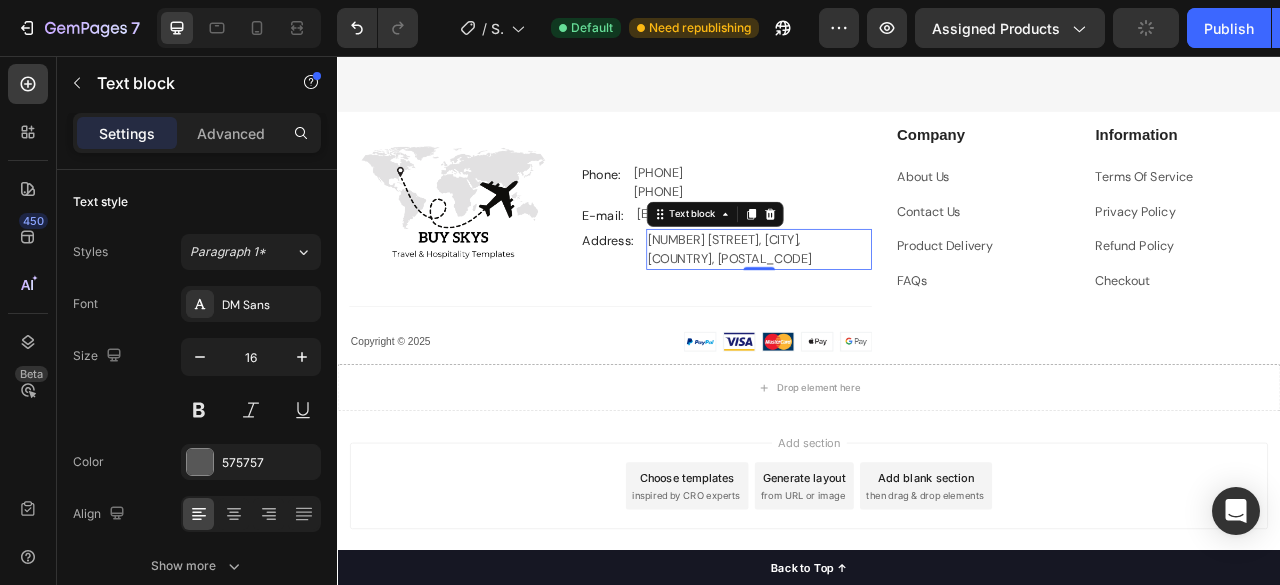 click on "[NUMBER] [STREET], [CITY], [COUNTRY], [POSTAL_CODE]" at bounding box center (873, 302) 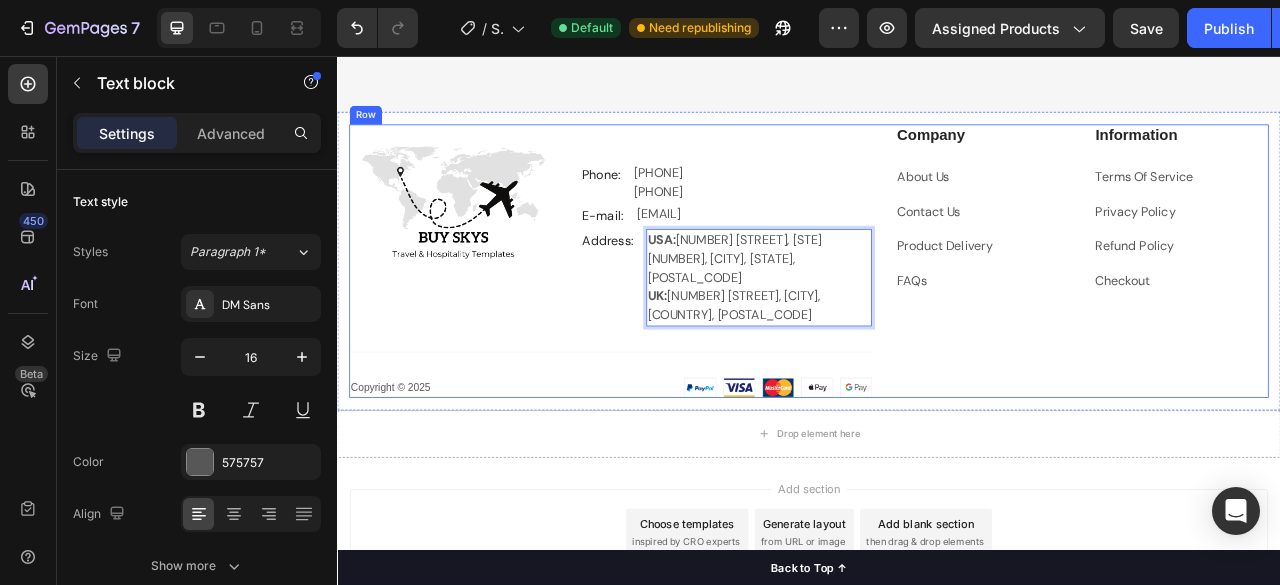 click on "Company Heading About Us Text block Contact Us Text block Product Delivery Text block FAQs Text block Information Heading Terms Of Service Text block Privacy Policy Text block Refund Policy Text block Checkout Text block Row" at bounding box center [1284, 316] 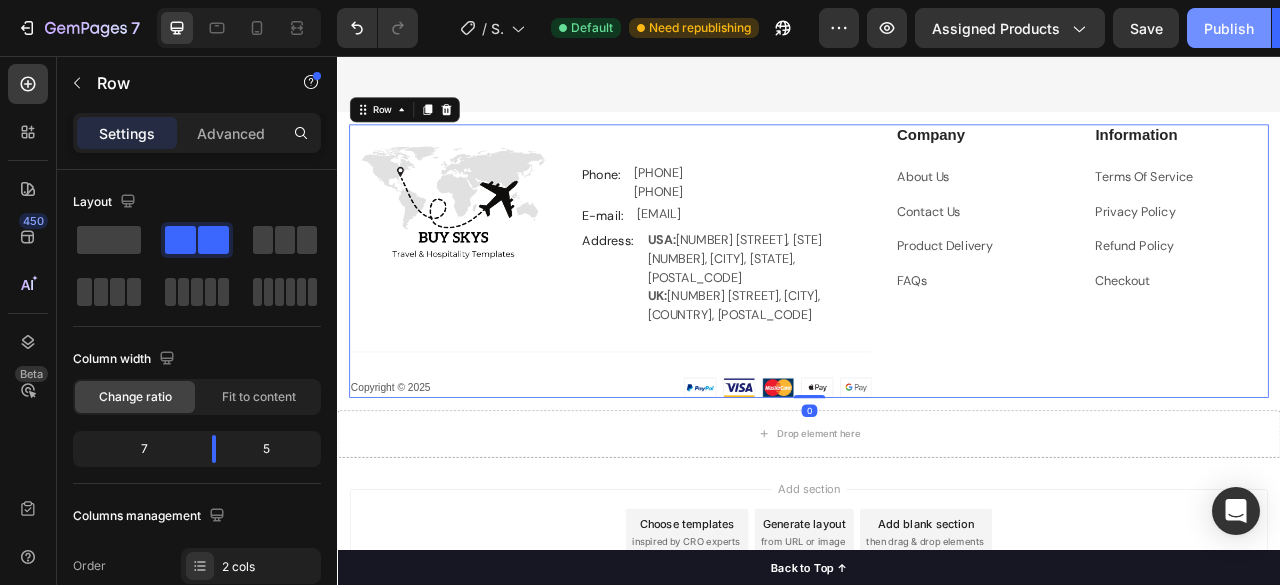click on "Publish" at bounding box center [1229, 28] 